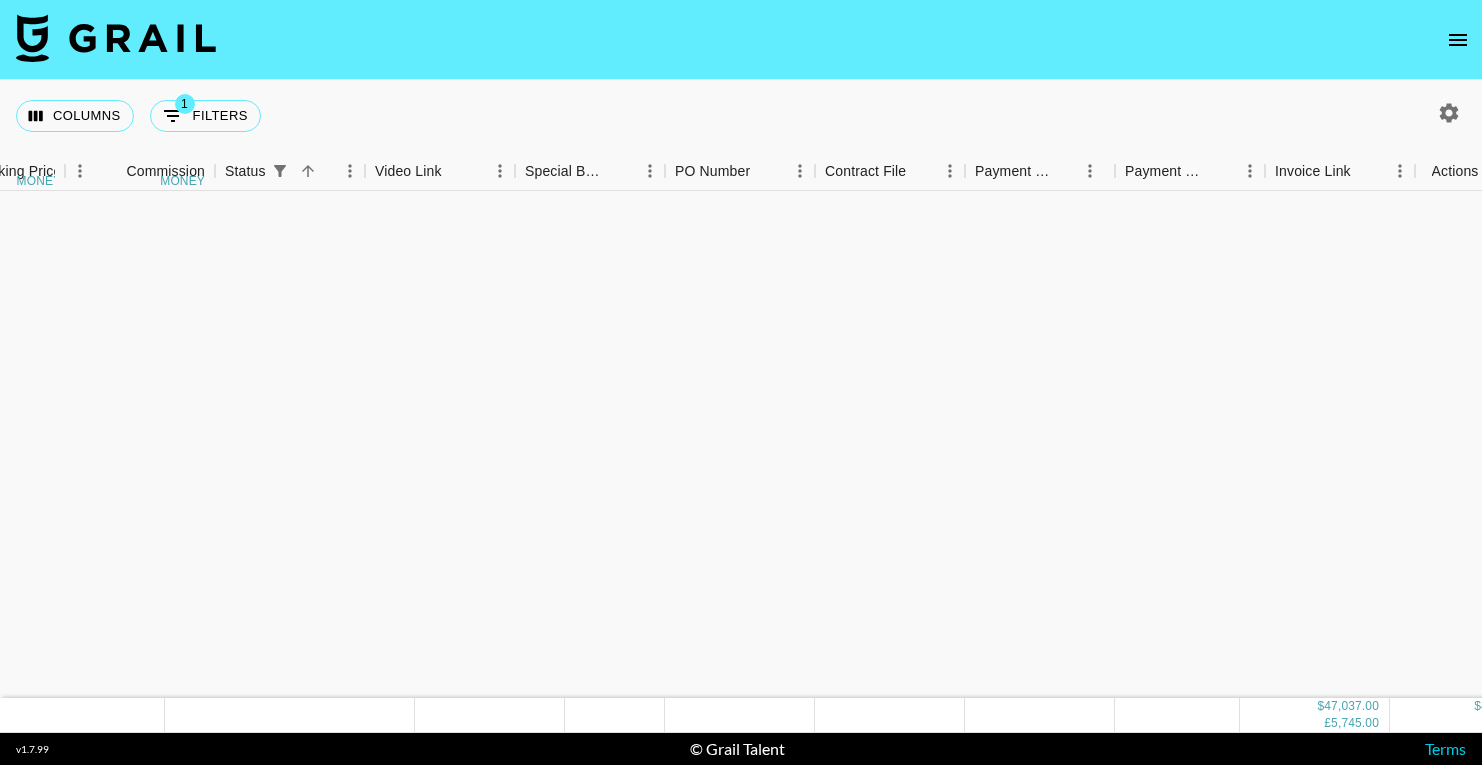 scroll, scrollTop: 0, scrollLeft: 0, axis: both 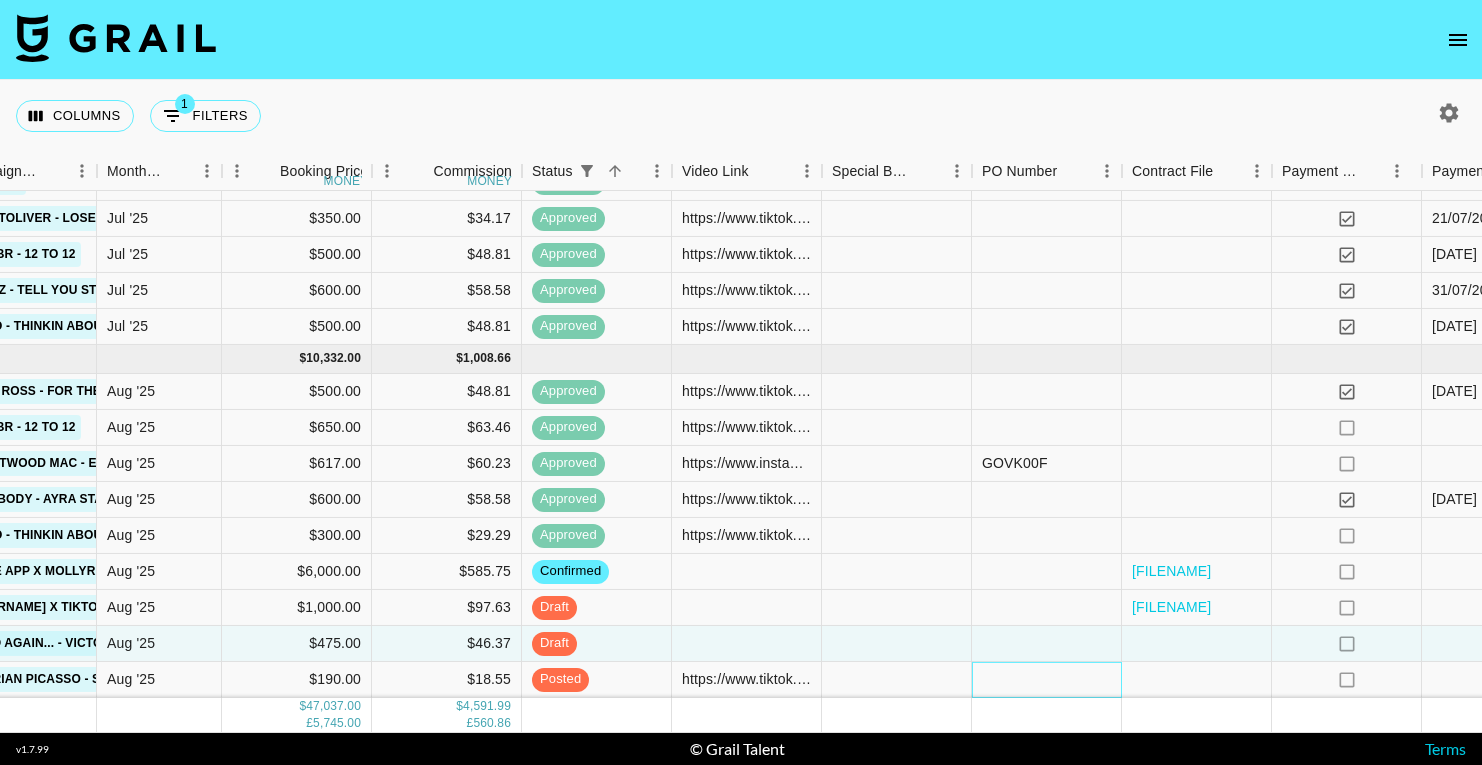 click at bounding box center [1047, 680] 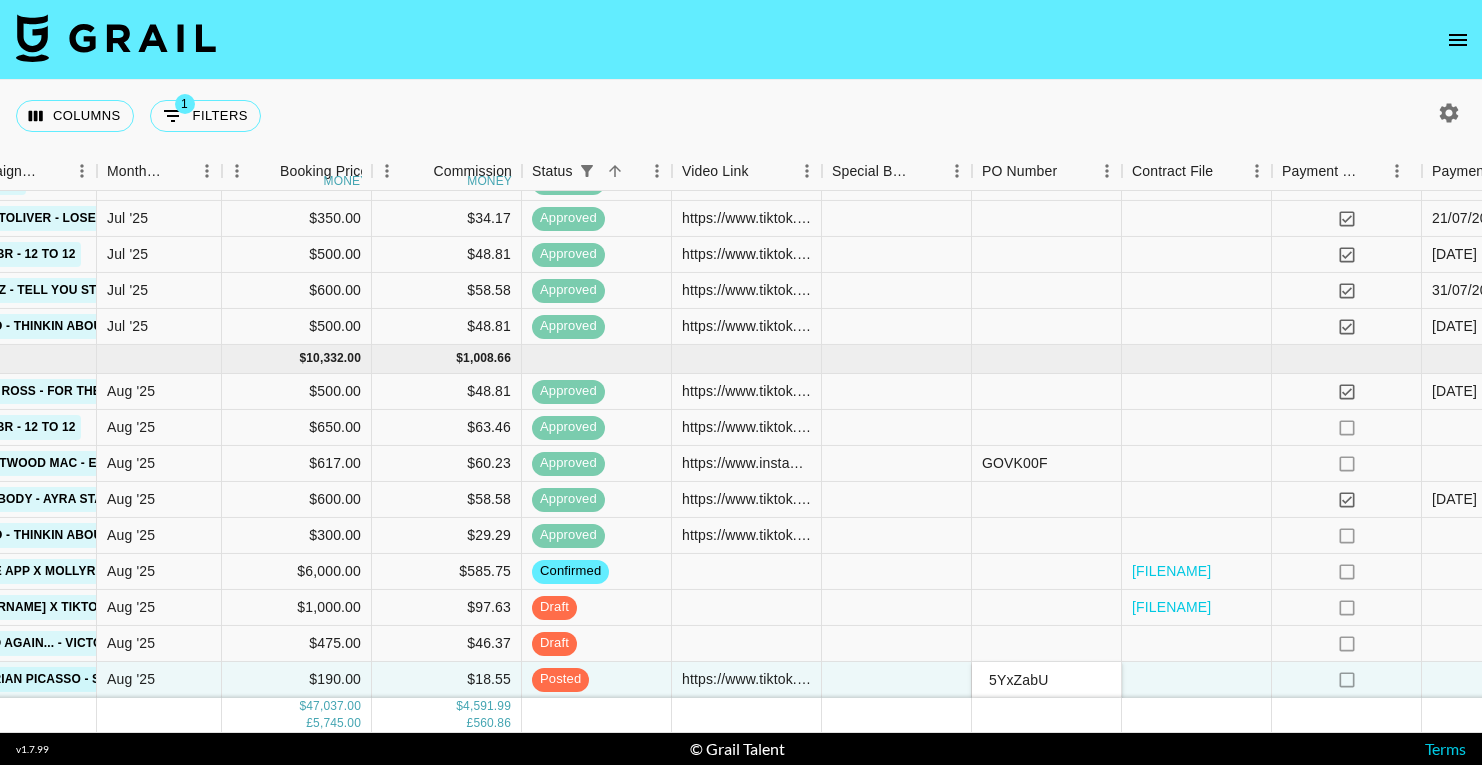 type on "5YxZabU" 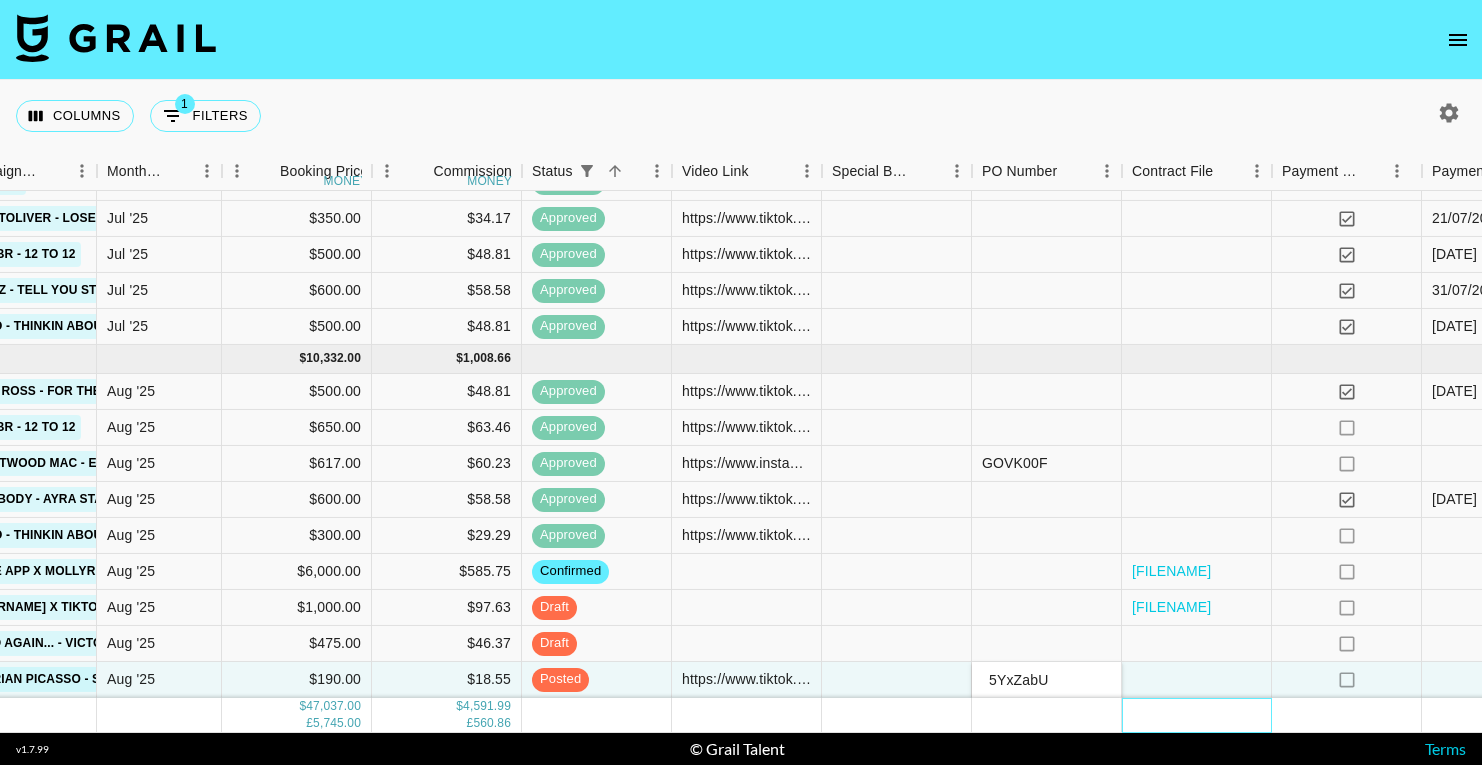click at bounding box center (1197, 715) 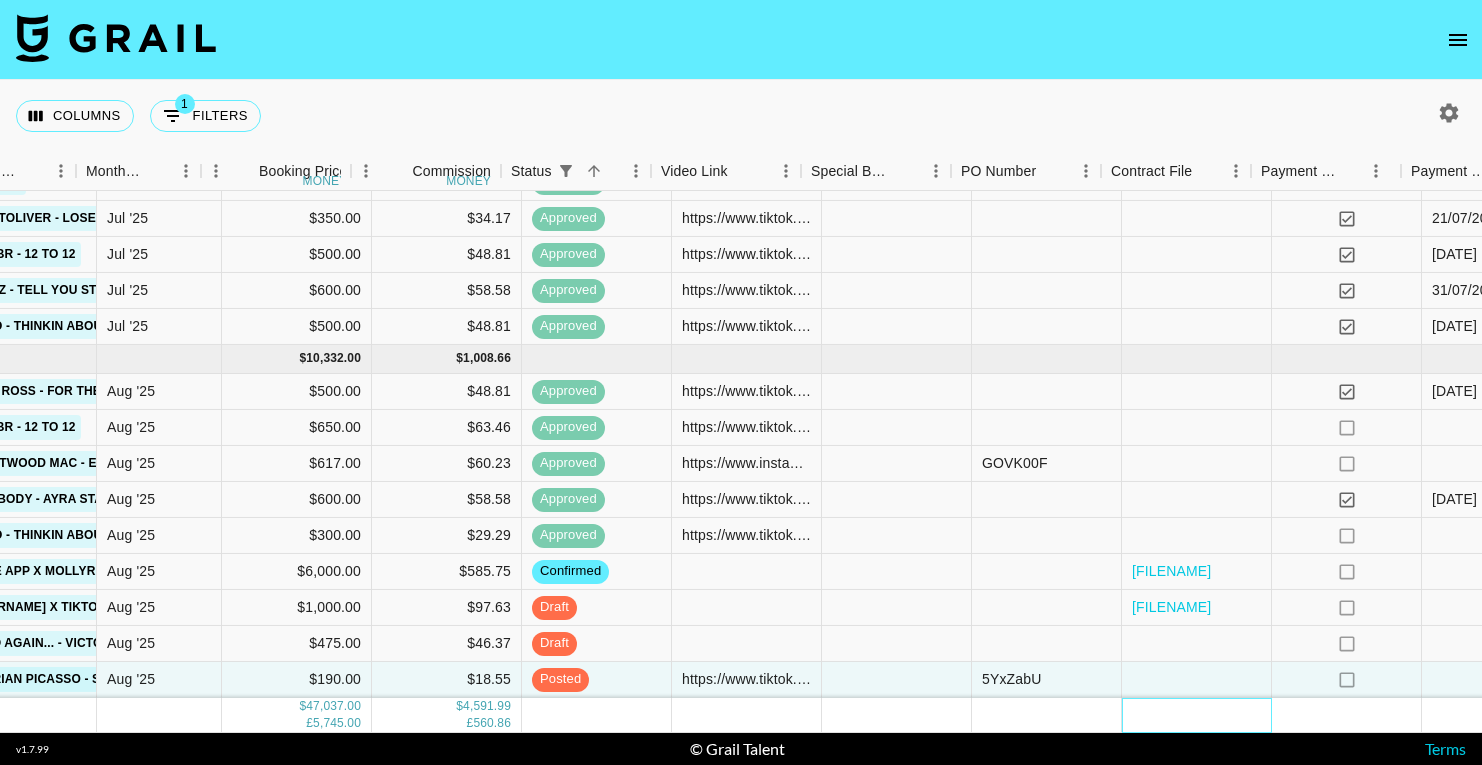 scroll, scrollTop: 1572, scrollLeft: 1338, axis: both 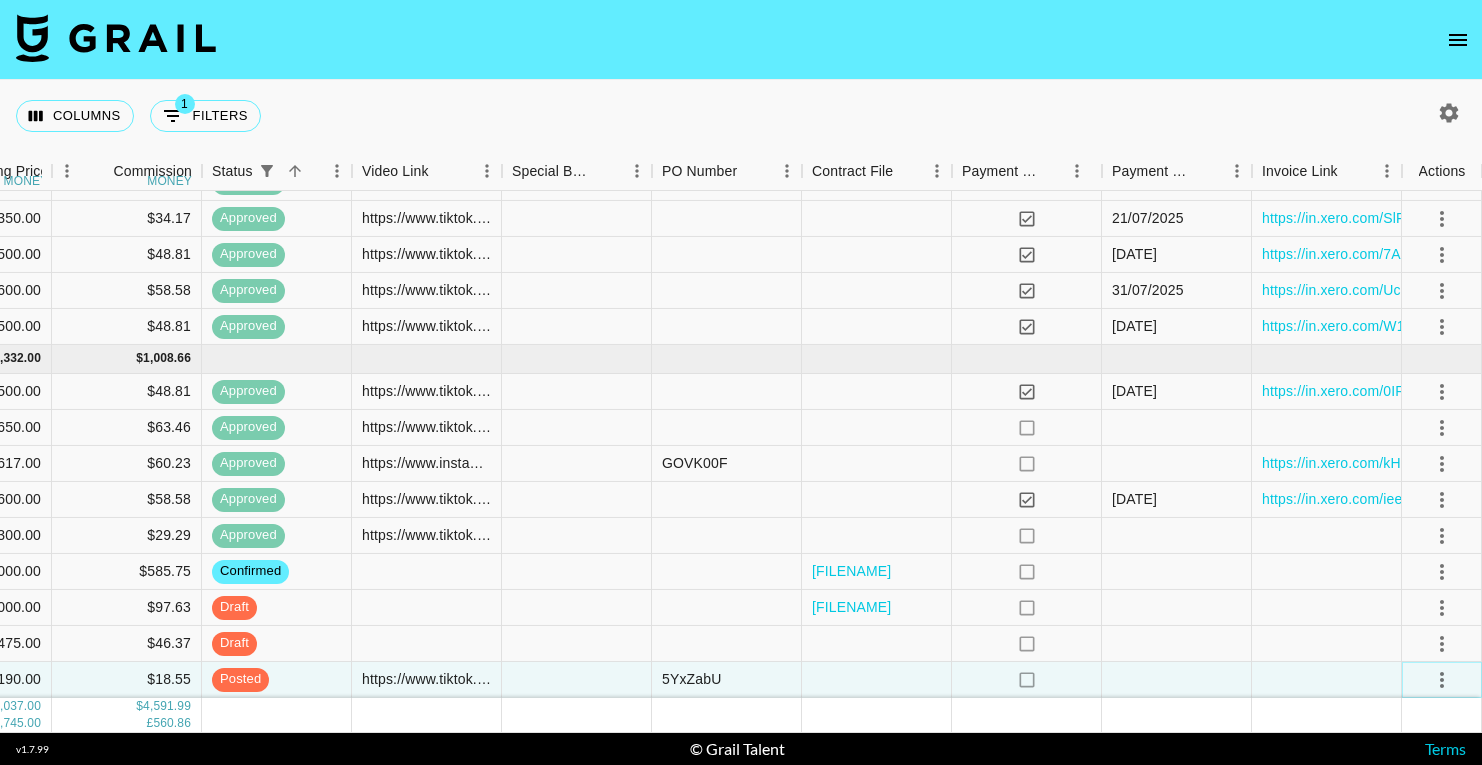 click 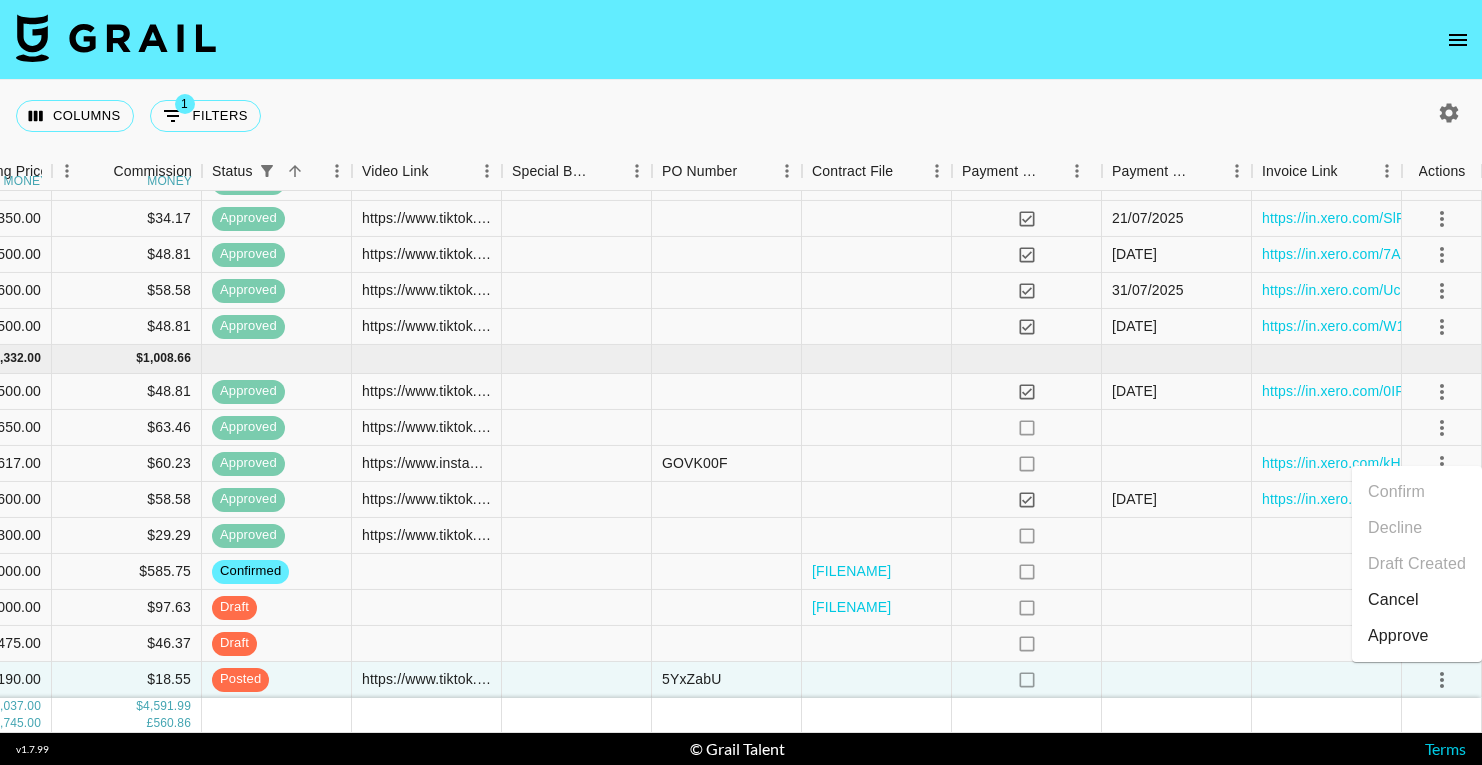 click on "Approve" at bounding box center (1398, 636) 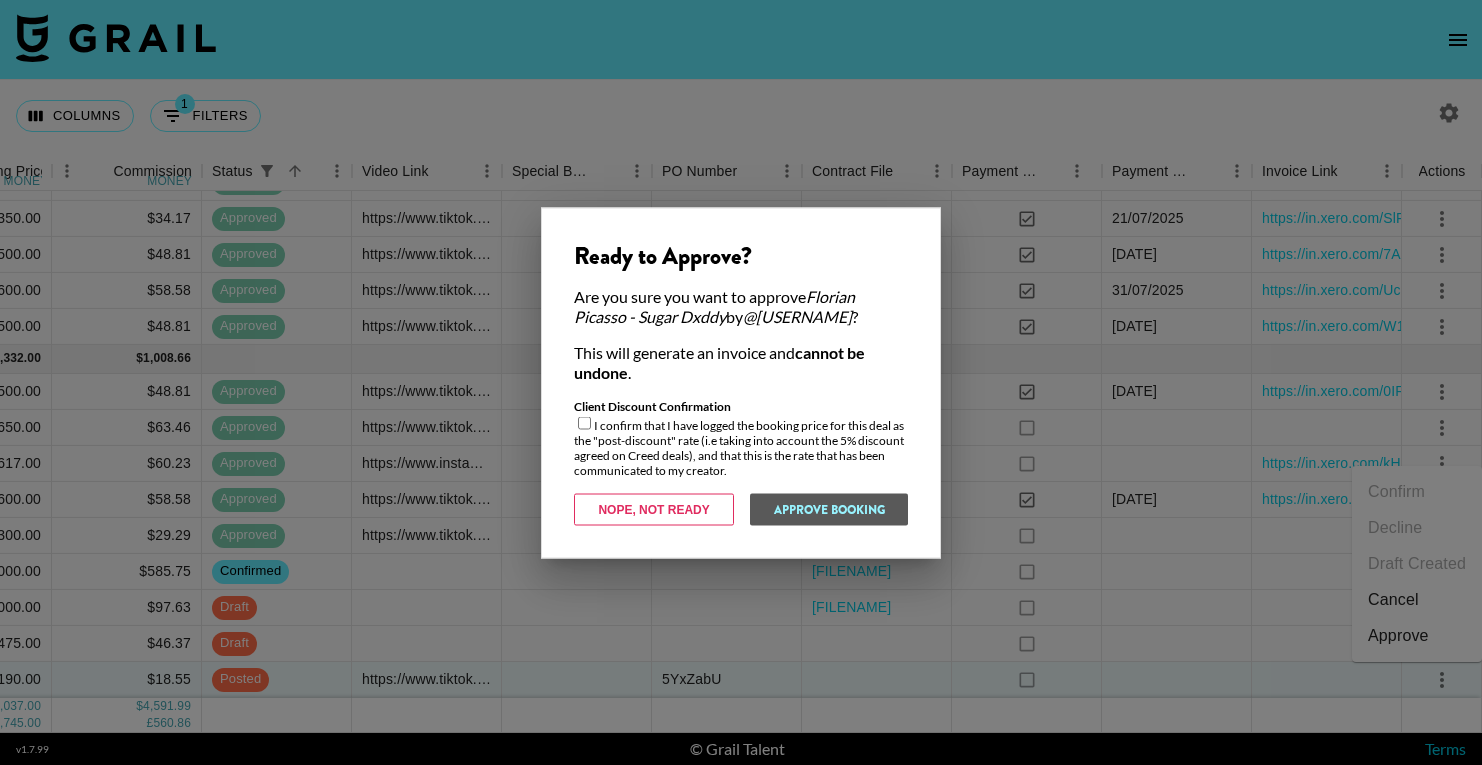 click at bounding box center [584, 422] 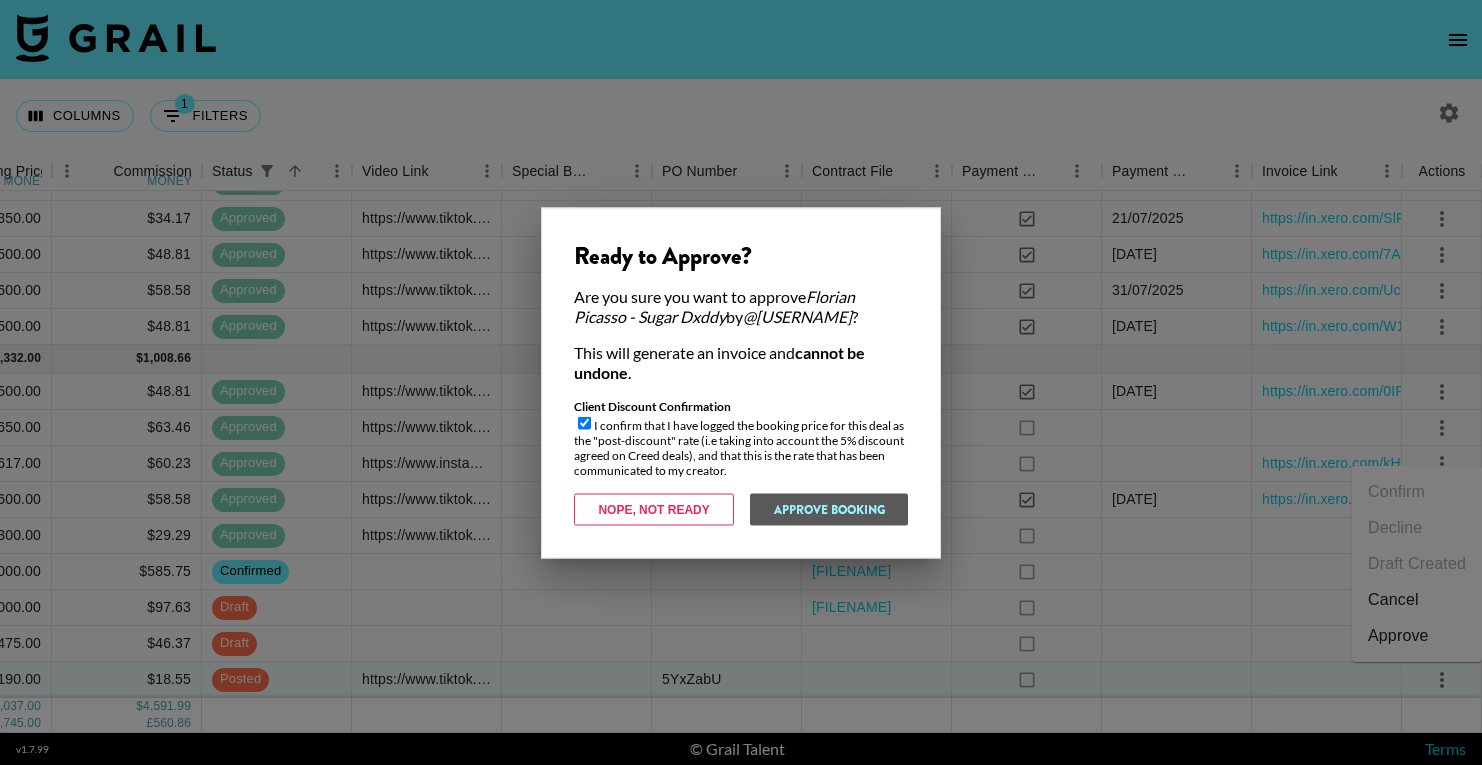 checkbox on "true" 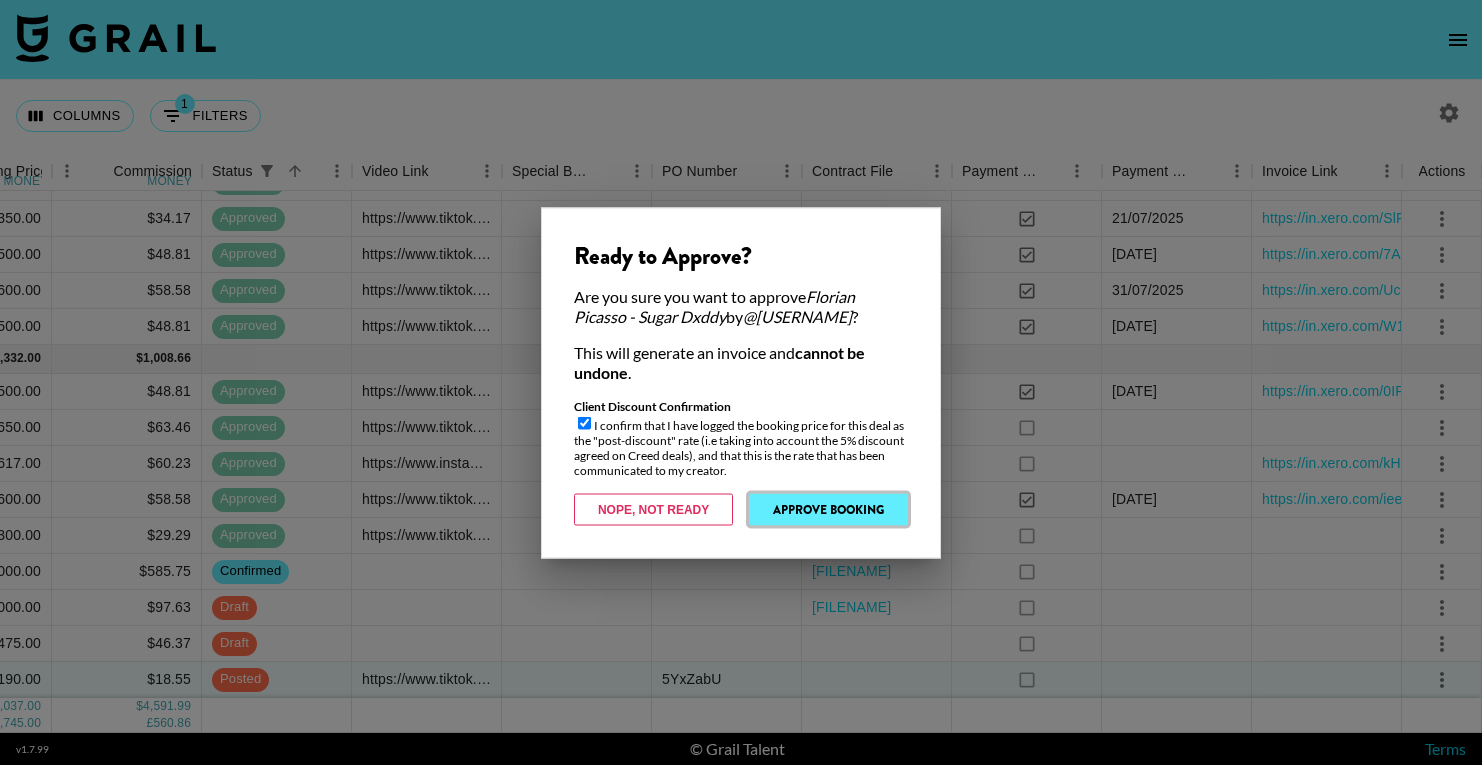 click on "Approve Booking" at bounding box center [828, 509] 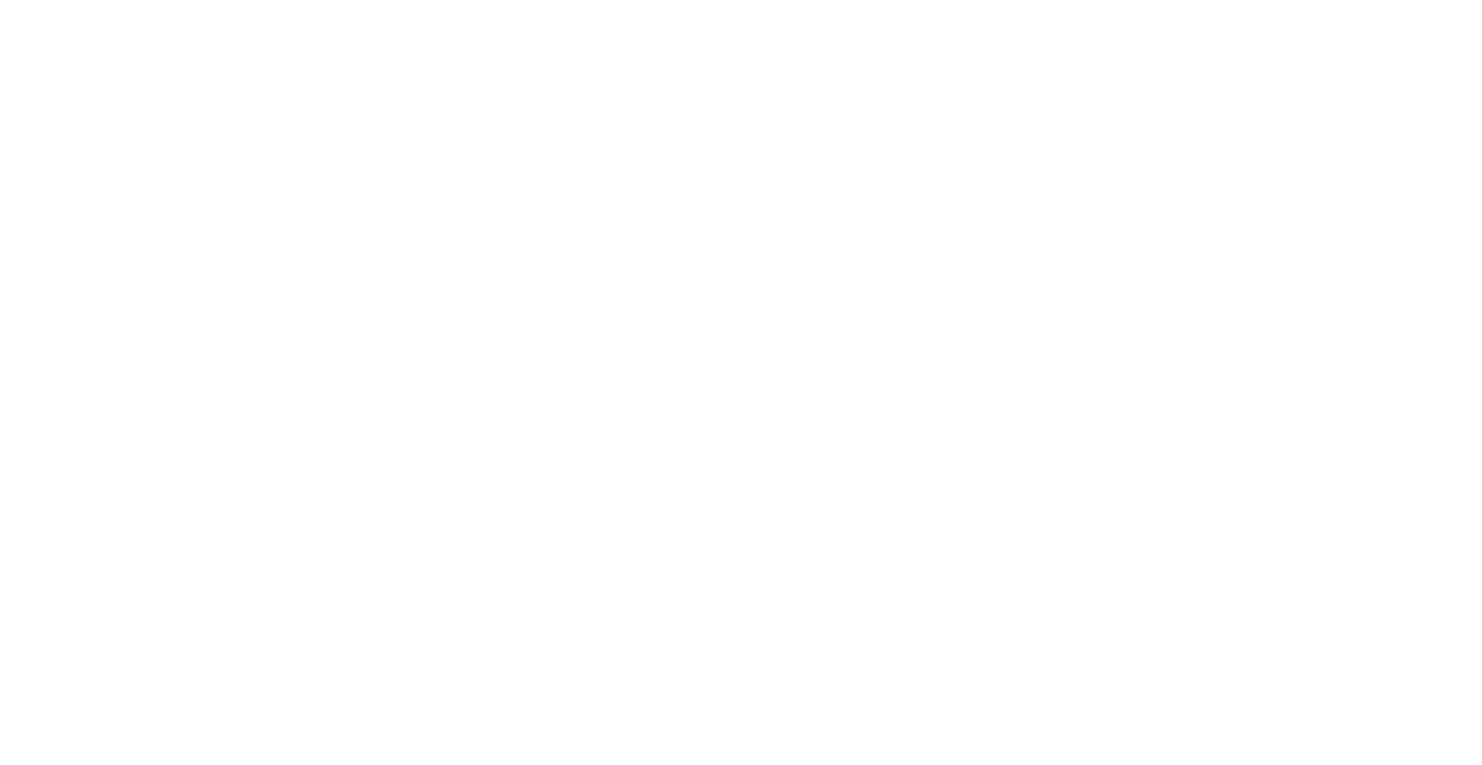 scroll, scrollTop: 0, scrollLeft: 0, axis: both 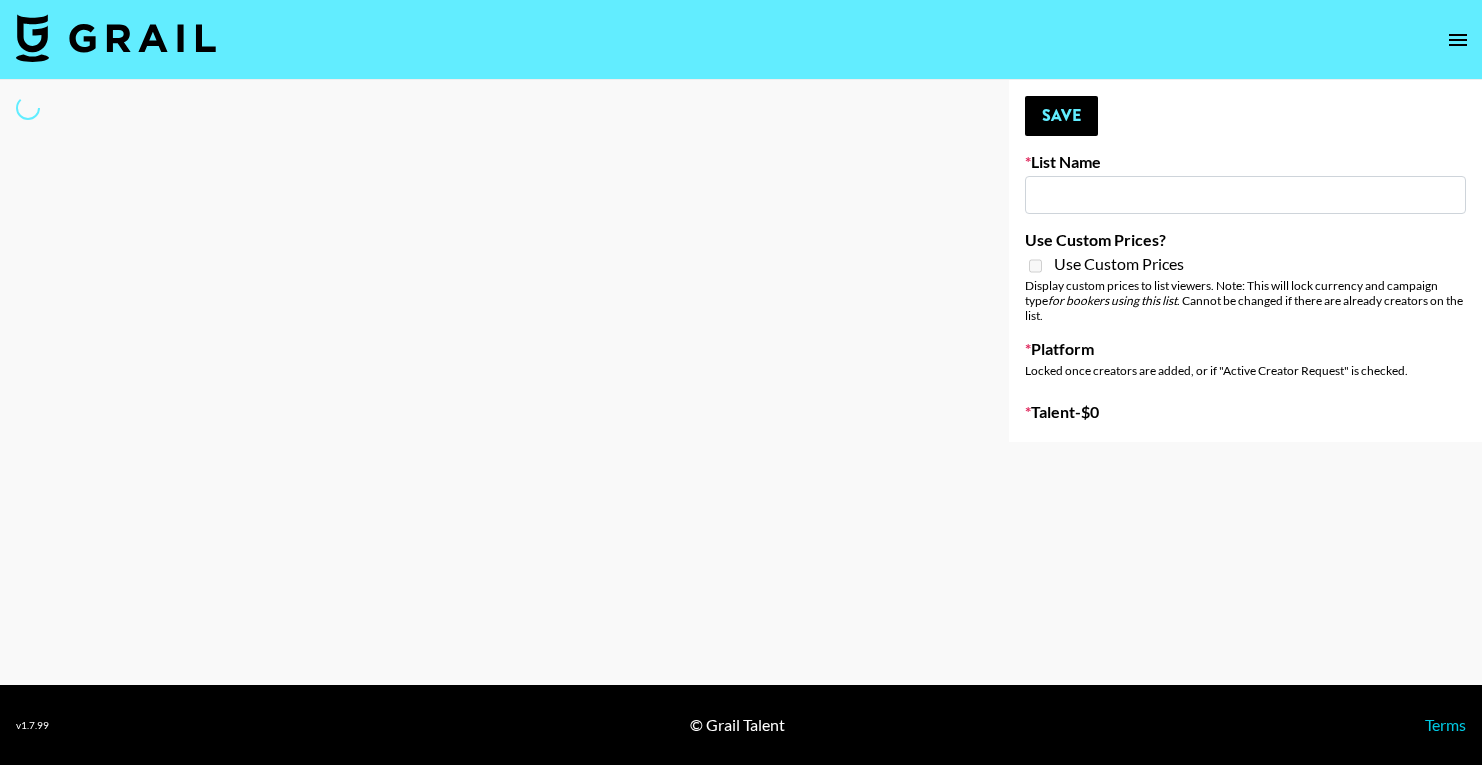 type on "LGBTQIA+ Creators List" 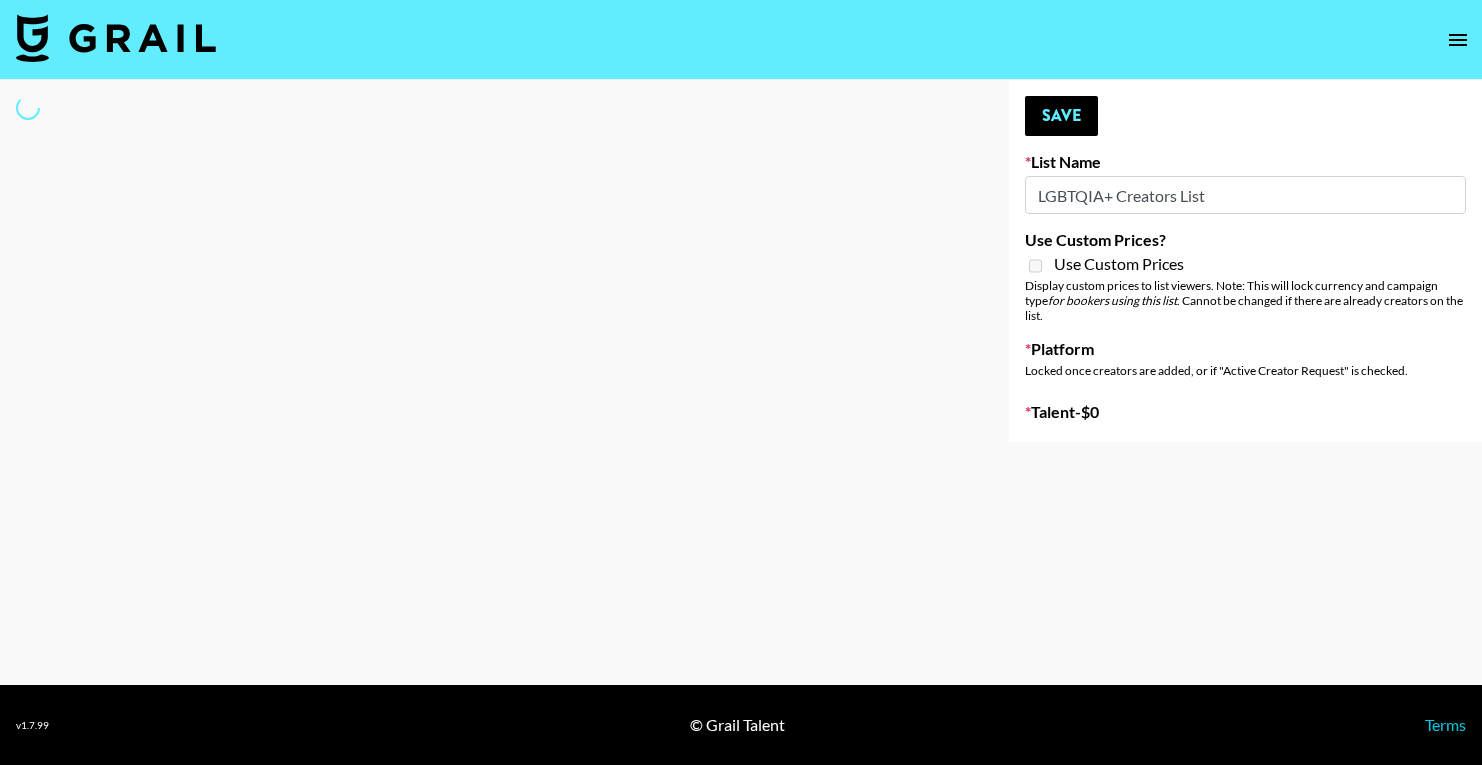 select on "Song" 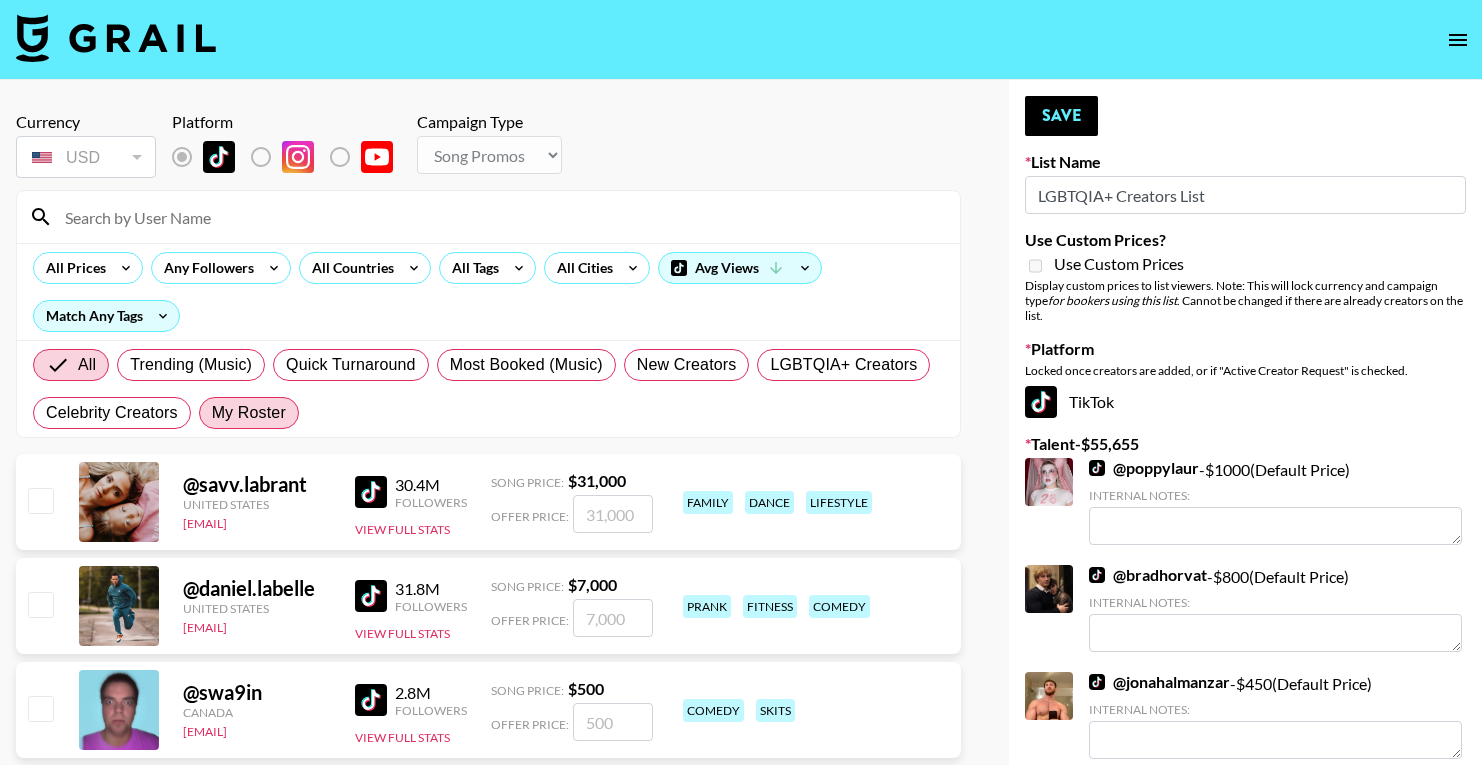 click on "My Roster" at bounding box center (249, 413) 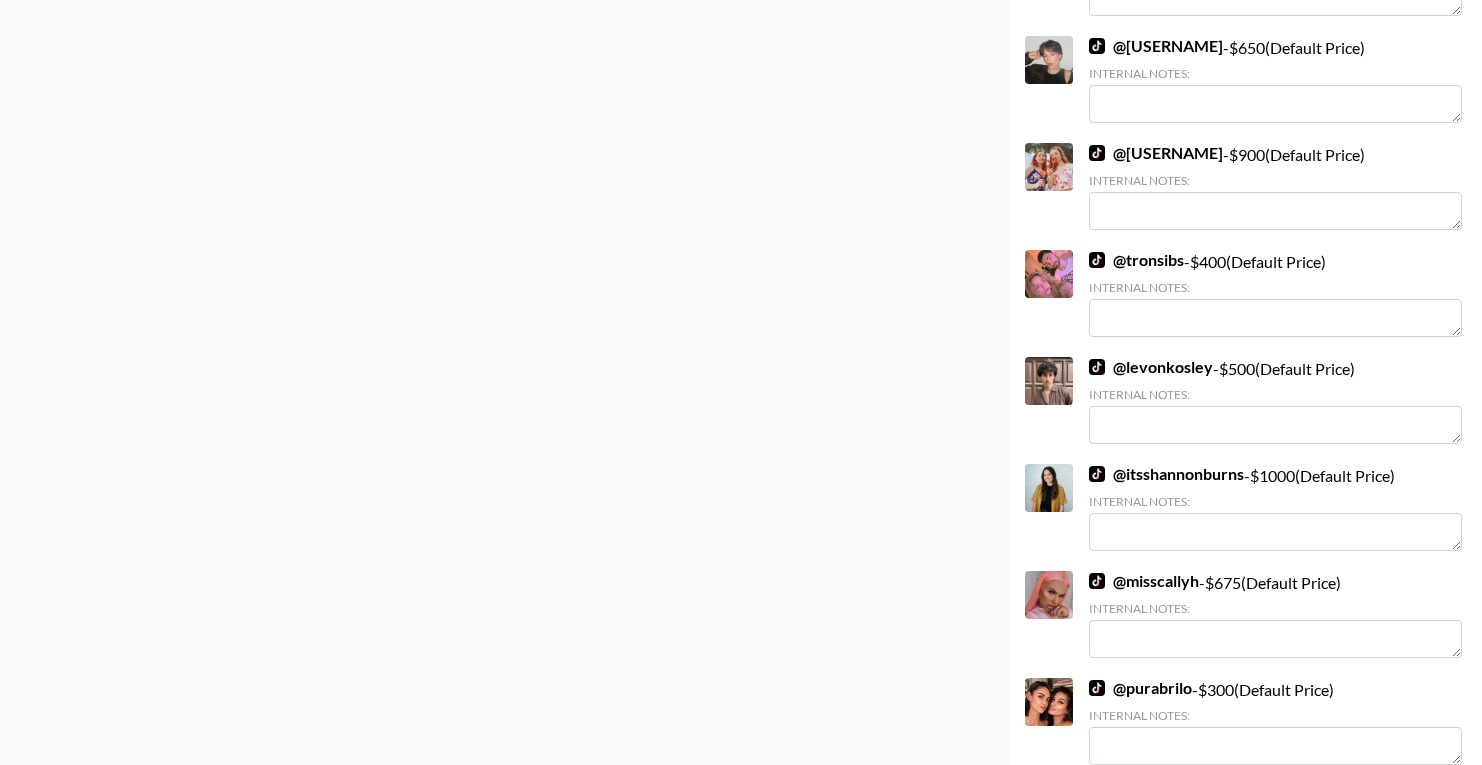 scroll, scrollTop: 4459, scrollLeft: 0, axis: vertical 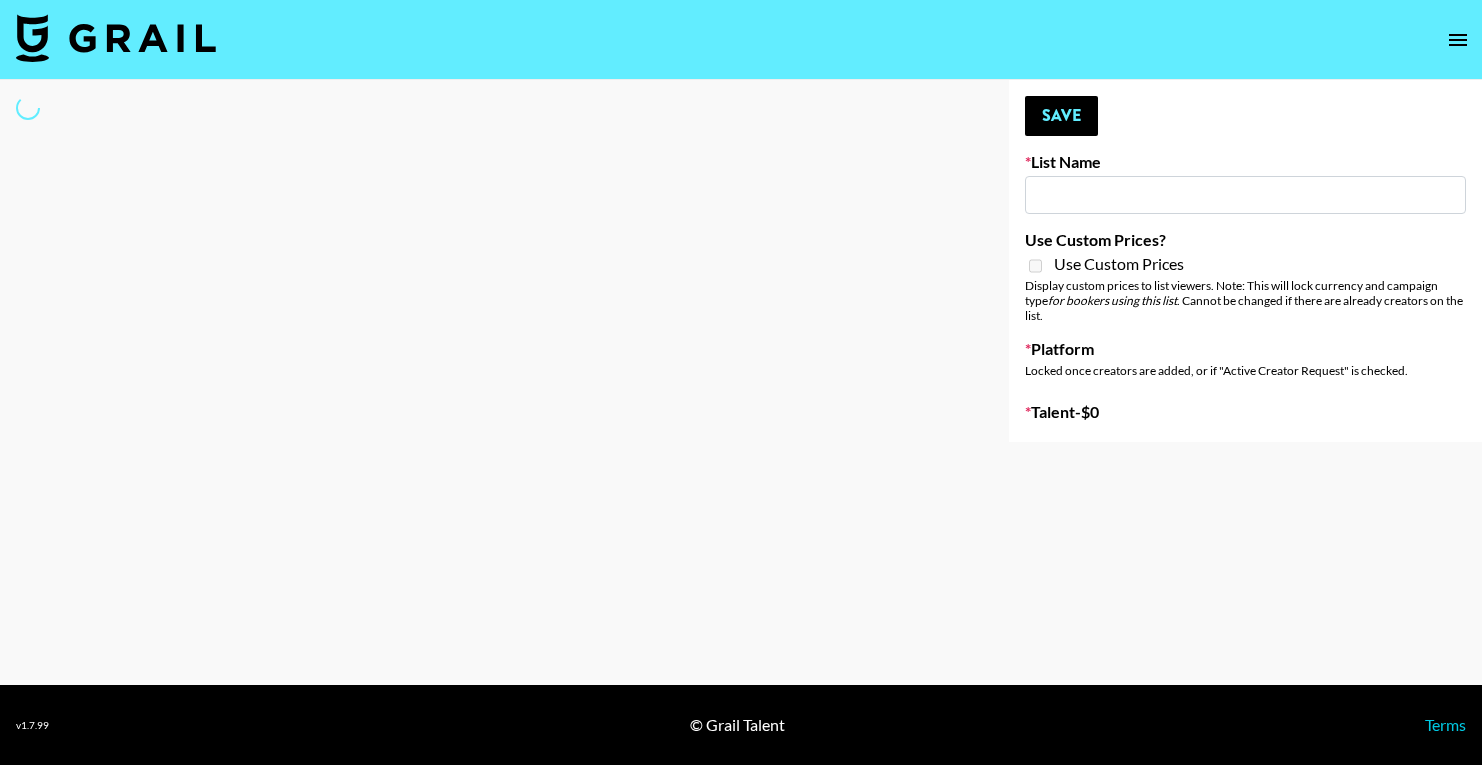 type on "Quick Turnaround Creators - Worldwide 24hrs" 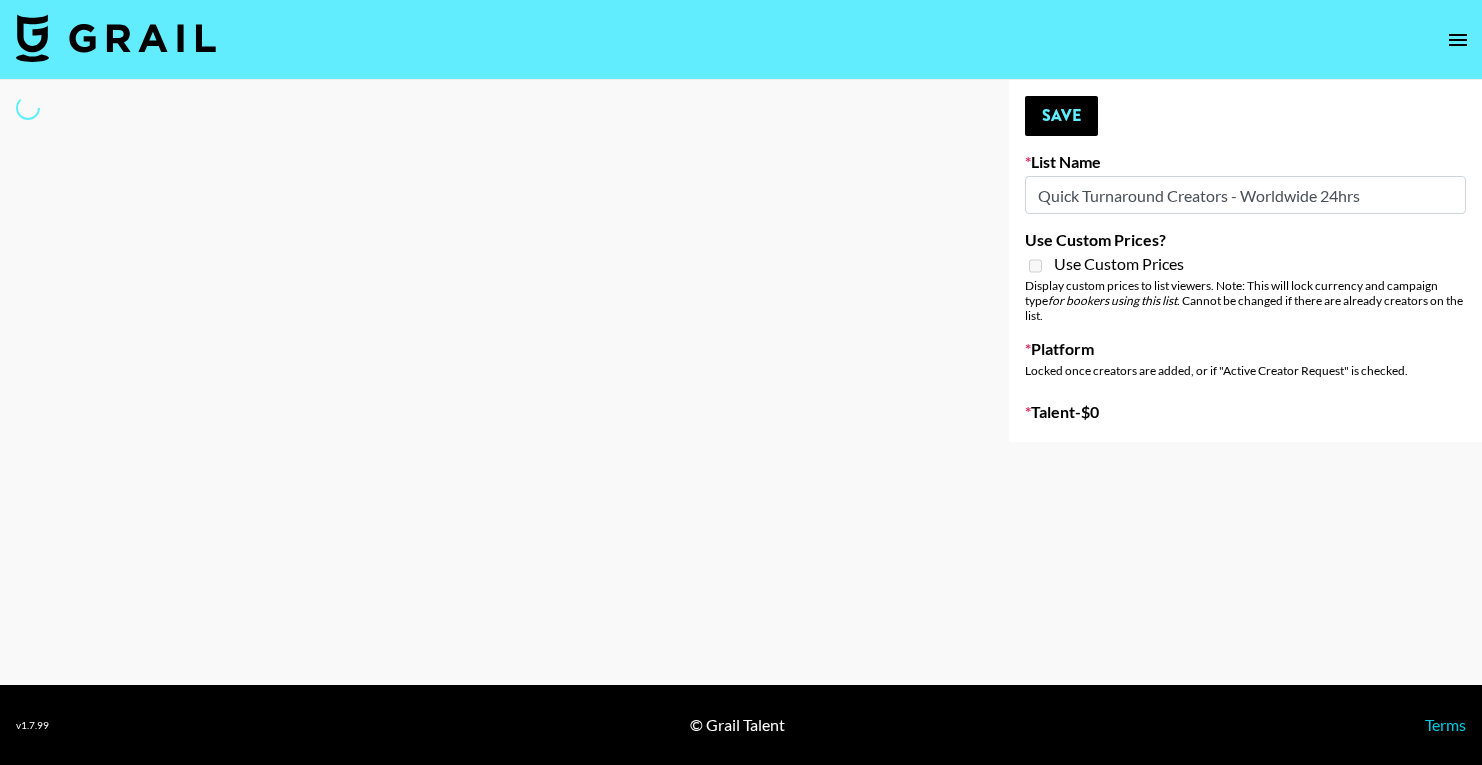 select on "Song" 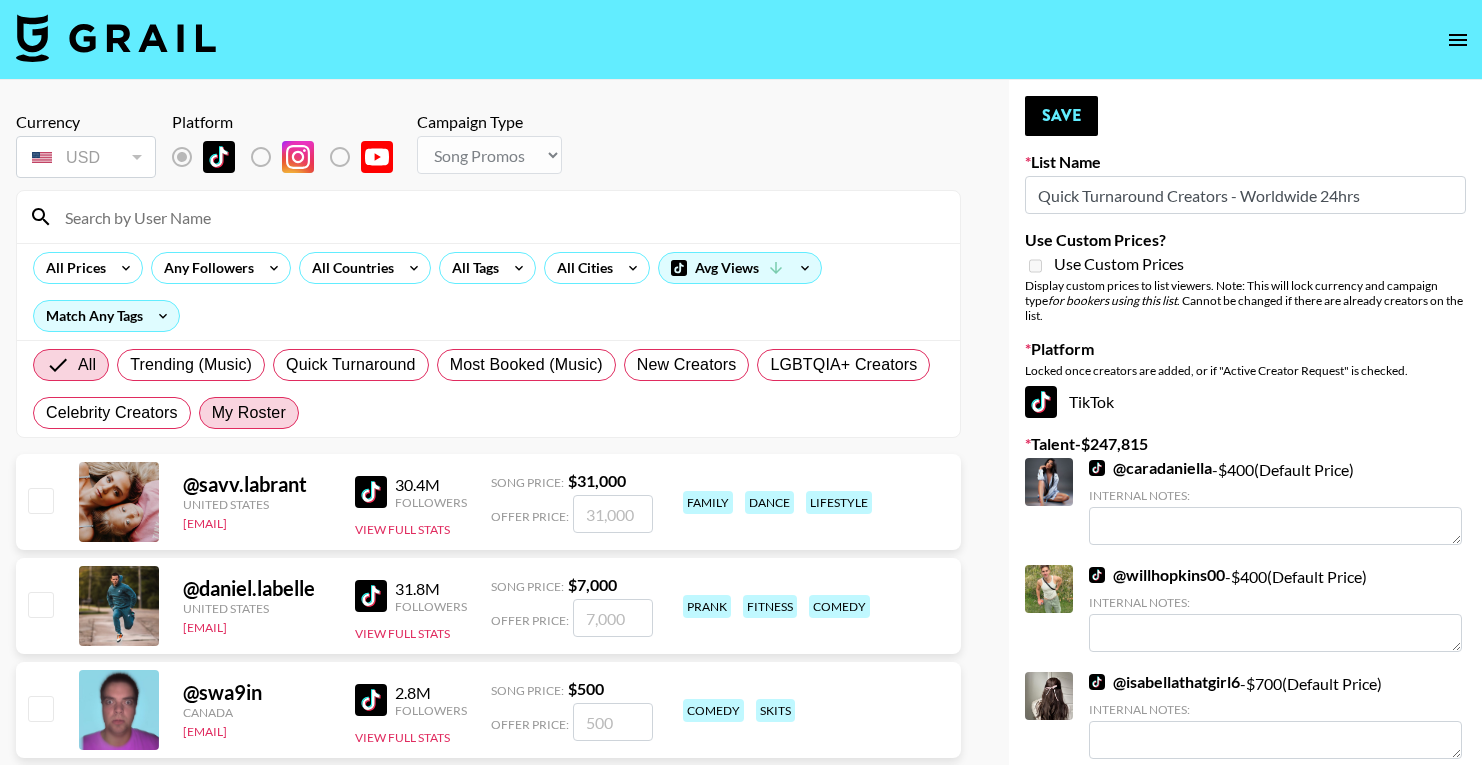 click on "My Roster" at bounding box center [249, 413] 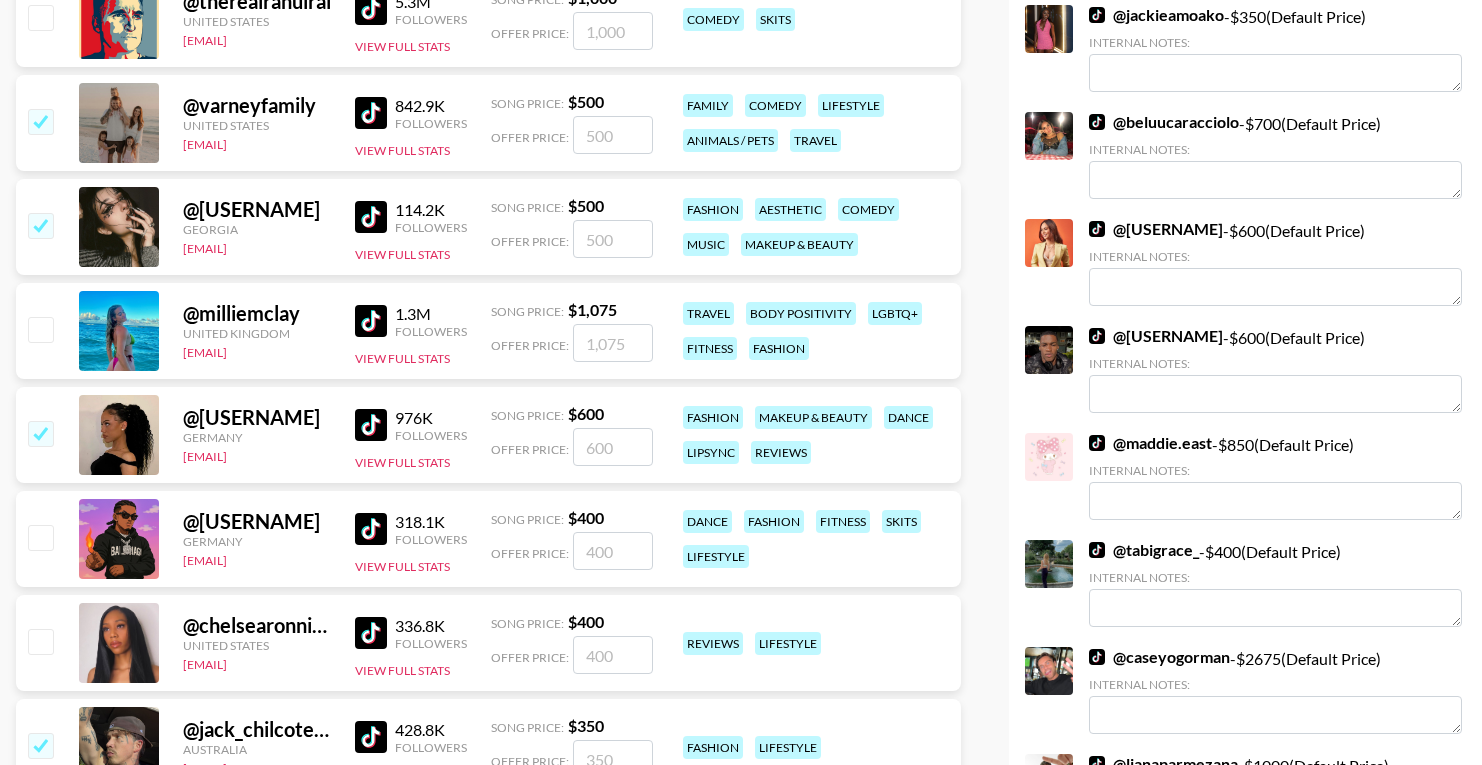 scroll, scrollTop: 1540, scrollLeft: 0, axis: vertical 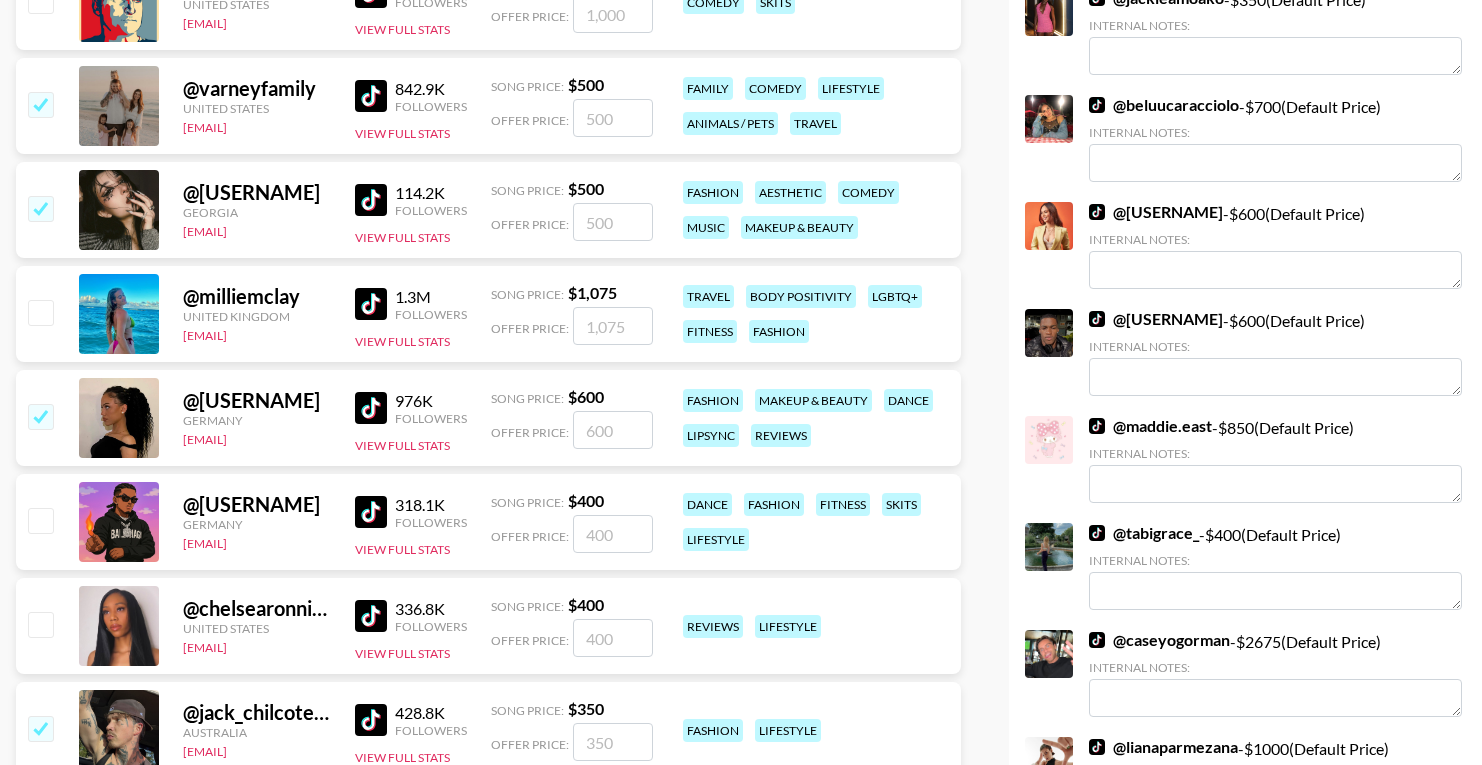 click at bounding box center [40, 520] 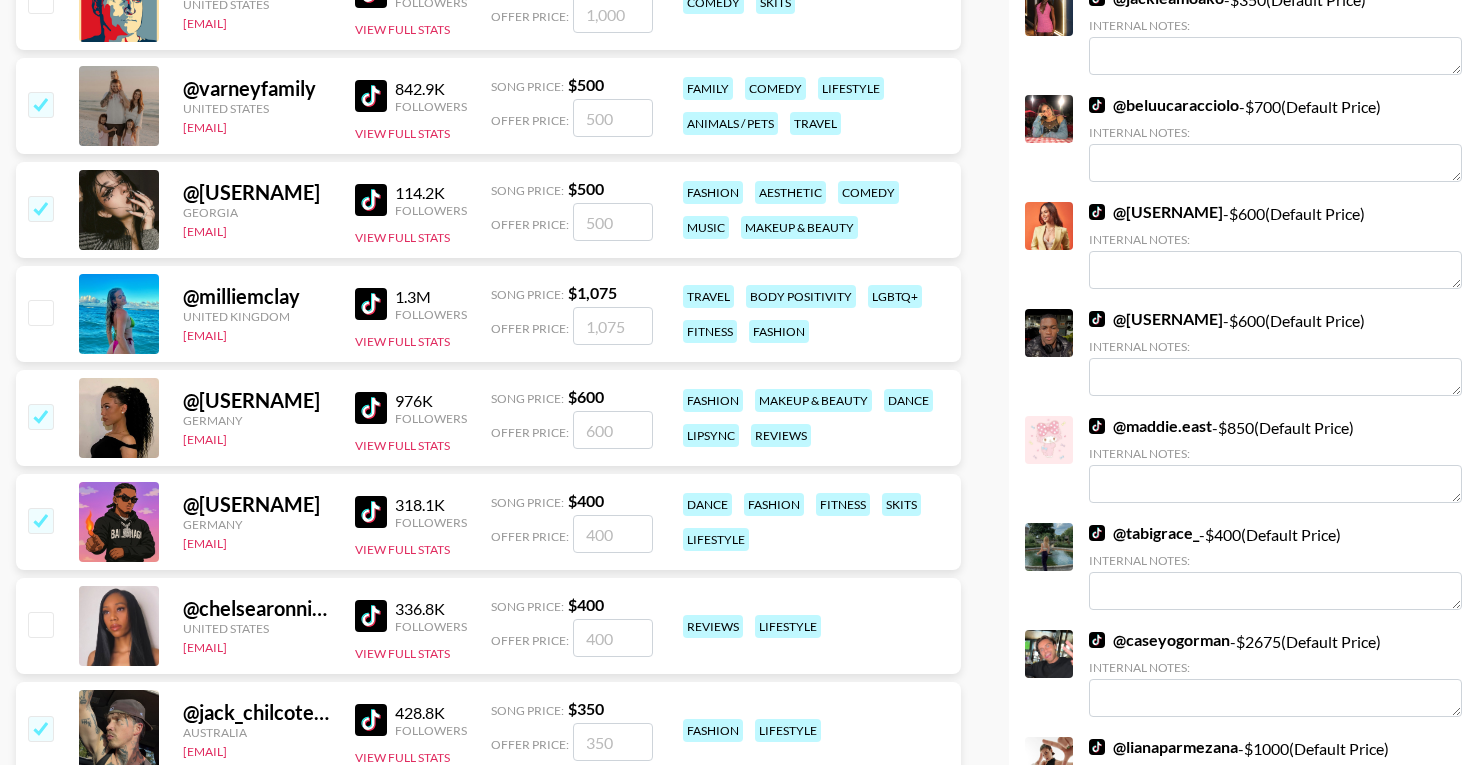 checkbox on "true" 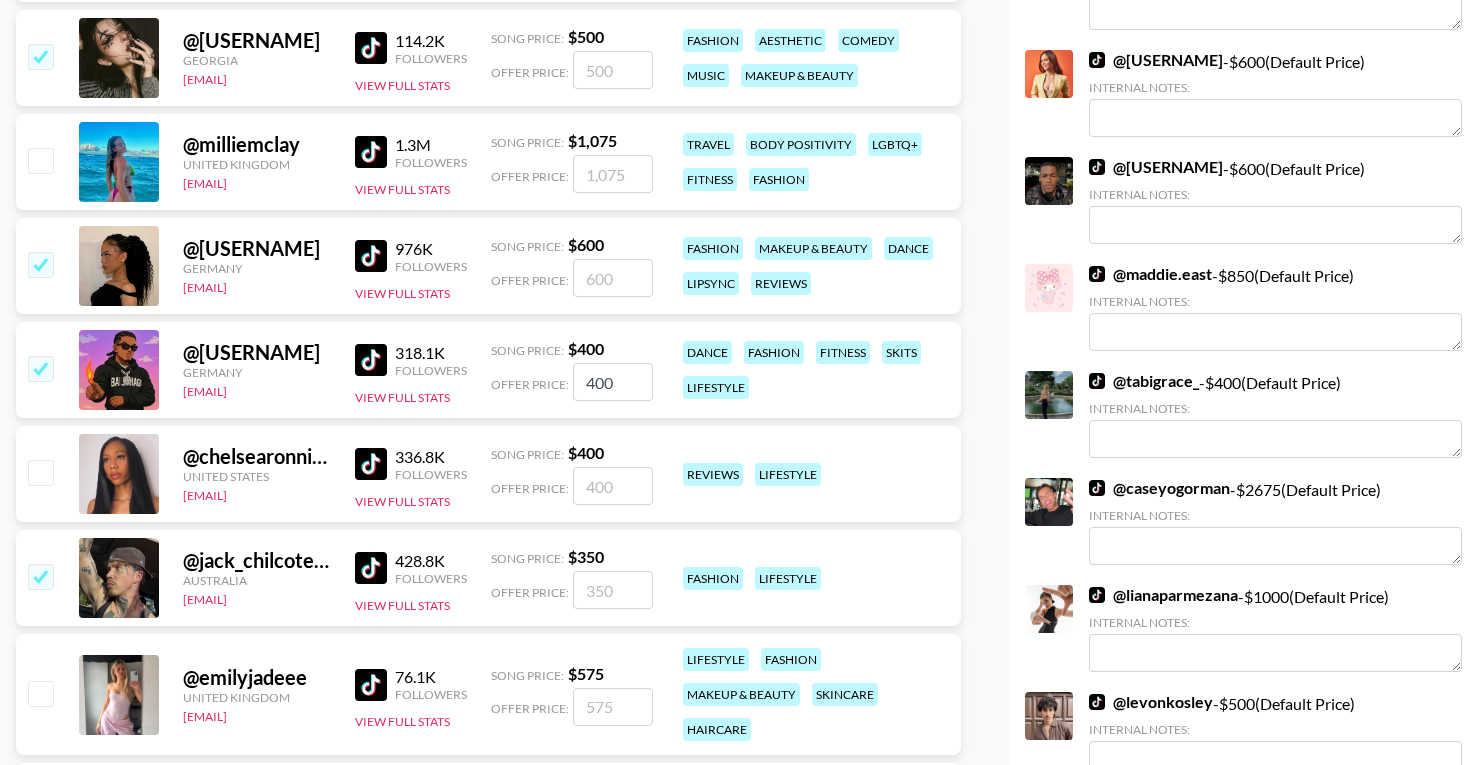 scroll, scrollTop: 1703, scrollLeft: 0, axis: vertical 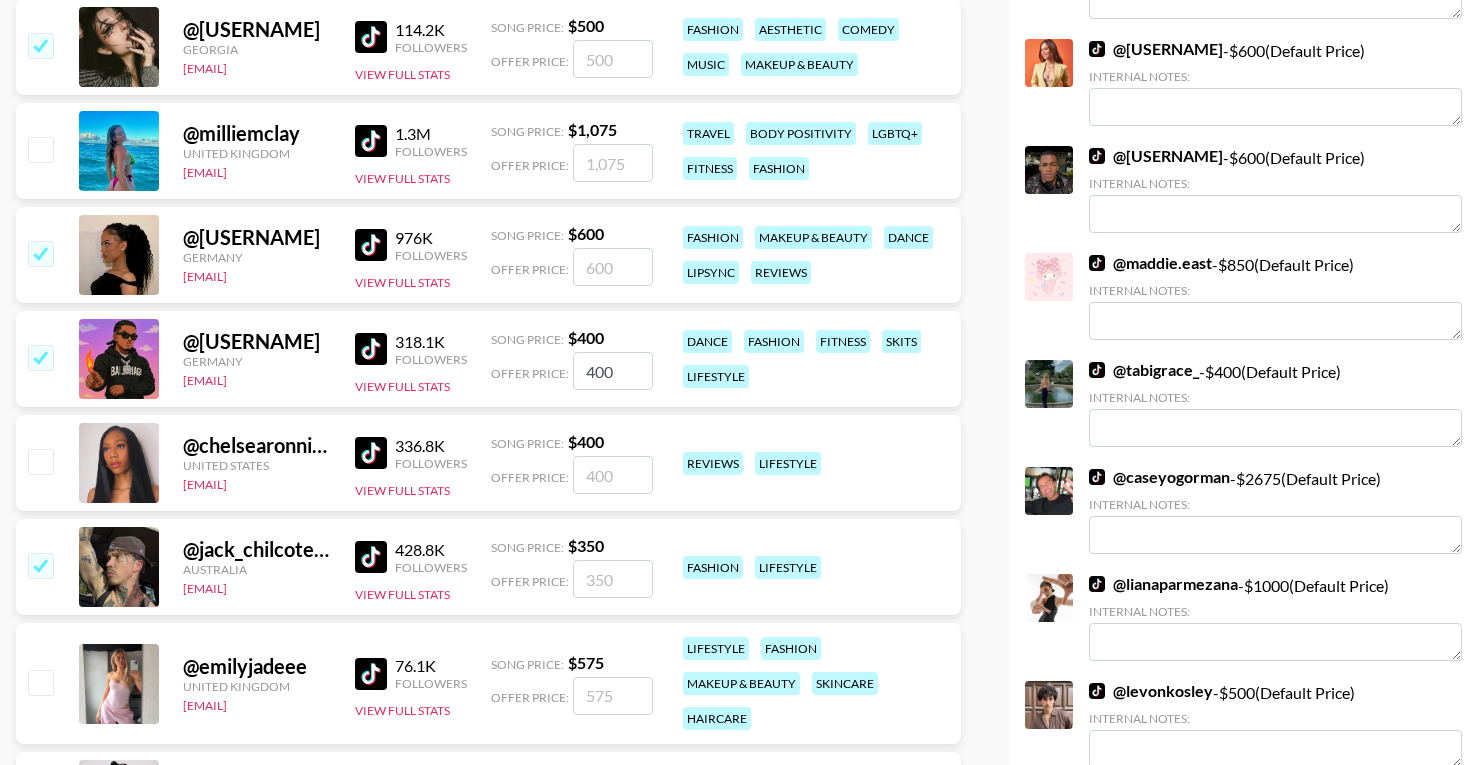 drag, startPoint x: 44, startPoint y: 565, endPoint x: 78, endPoint y: 523, distance: 54.037025 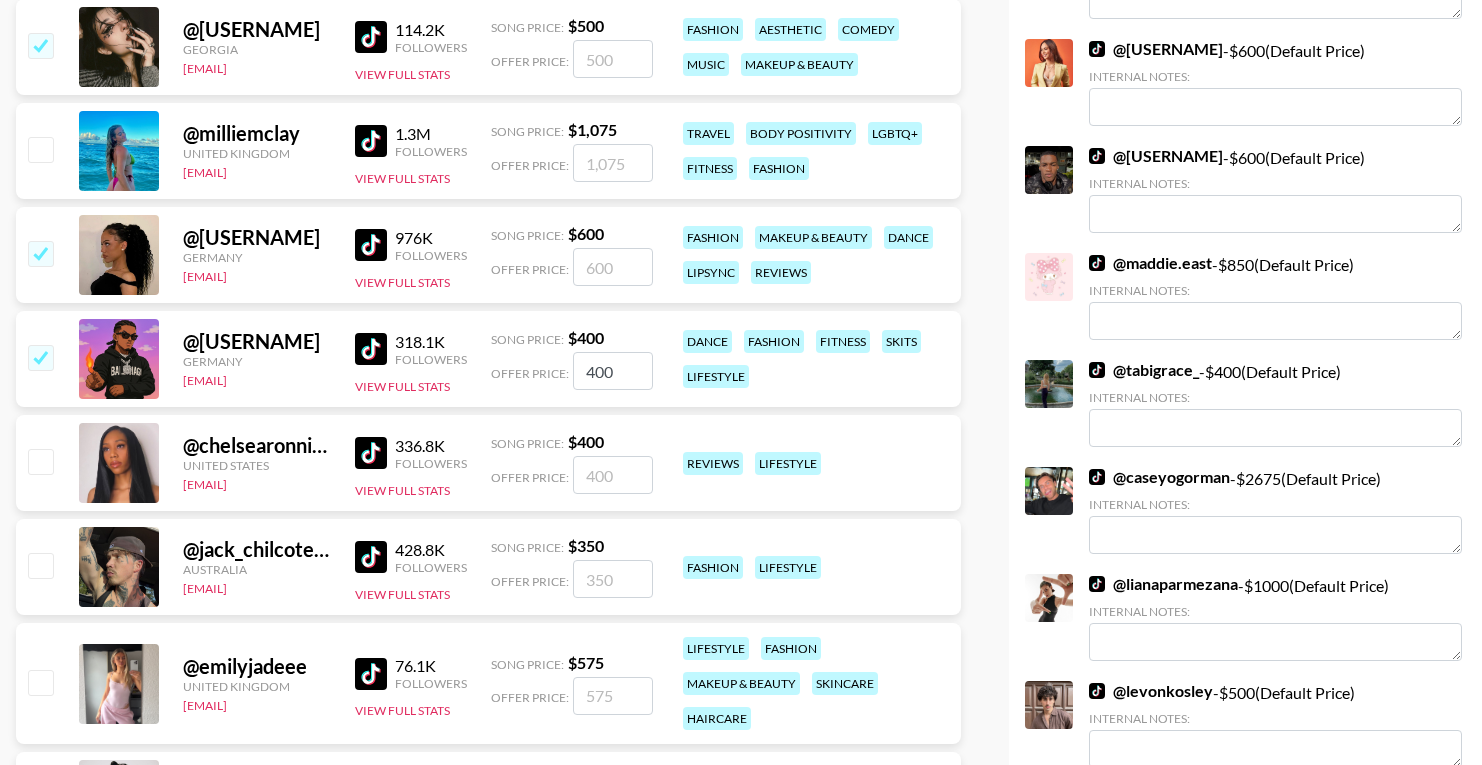 click at bounding box center [40, 565] 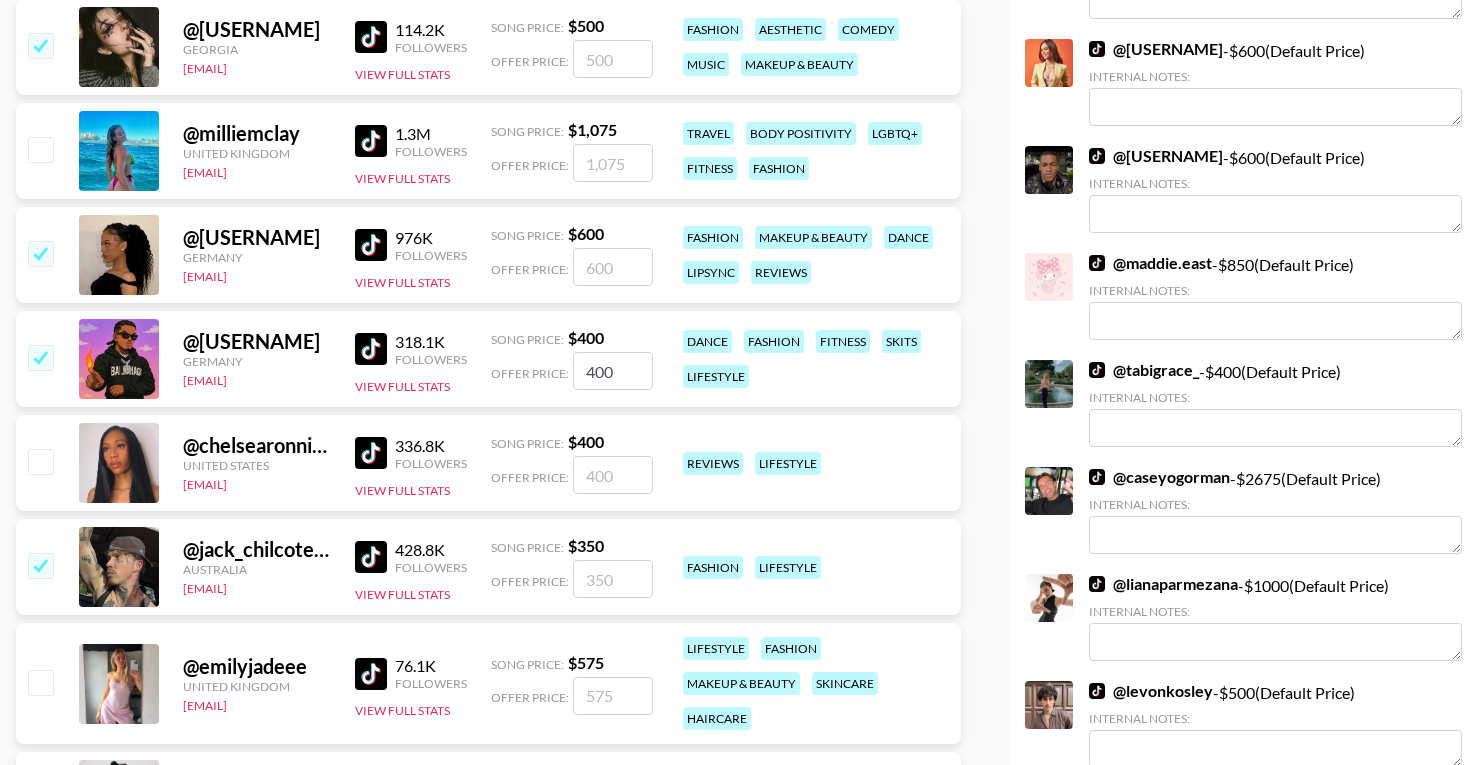 checkbox on "true" 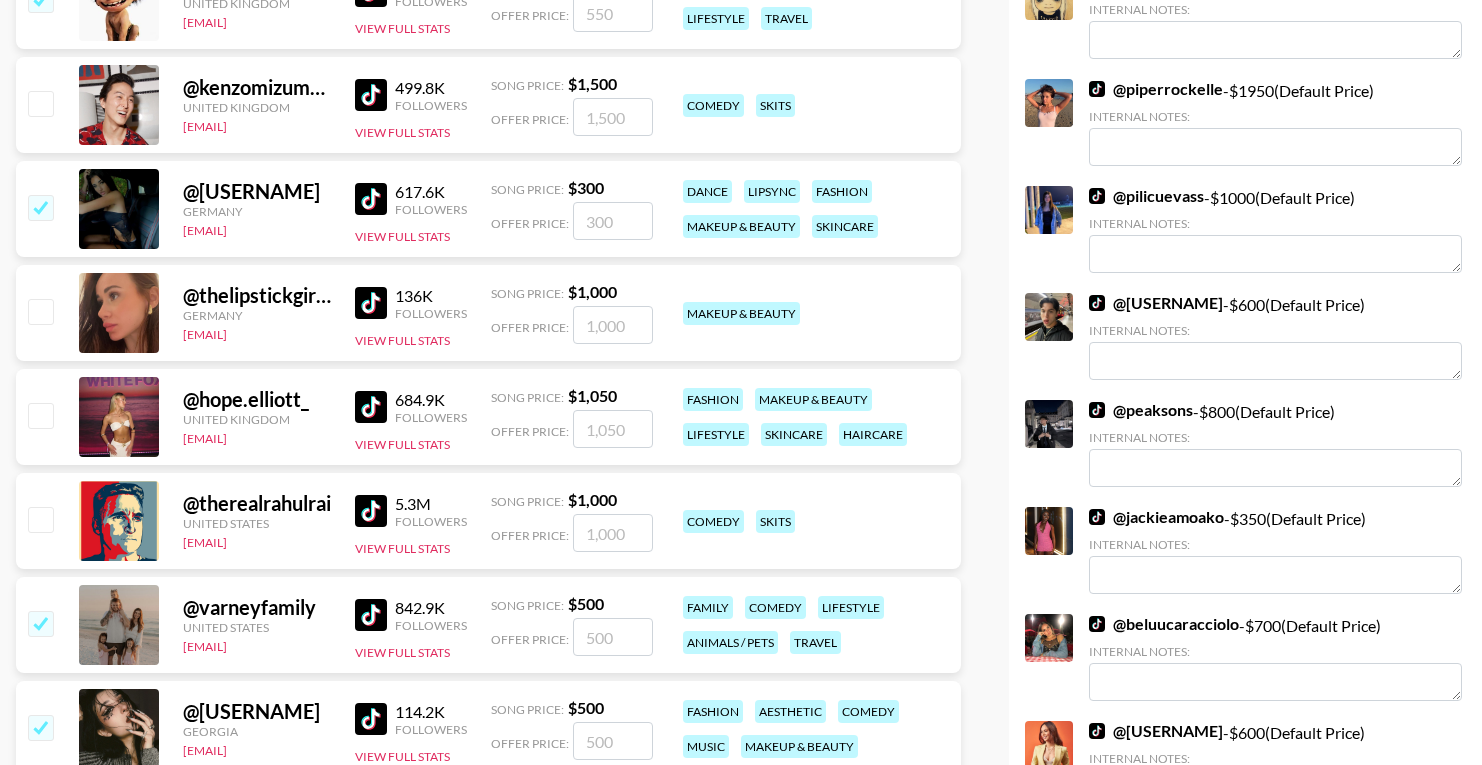 scroll, scrollTop: 1023, scrollLeft: 0, axis: vertical 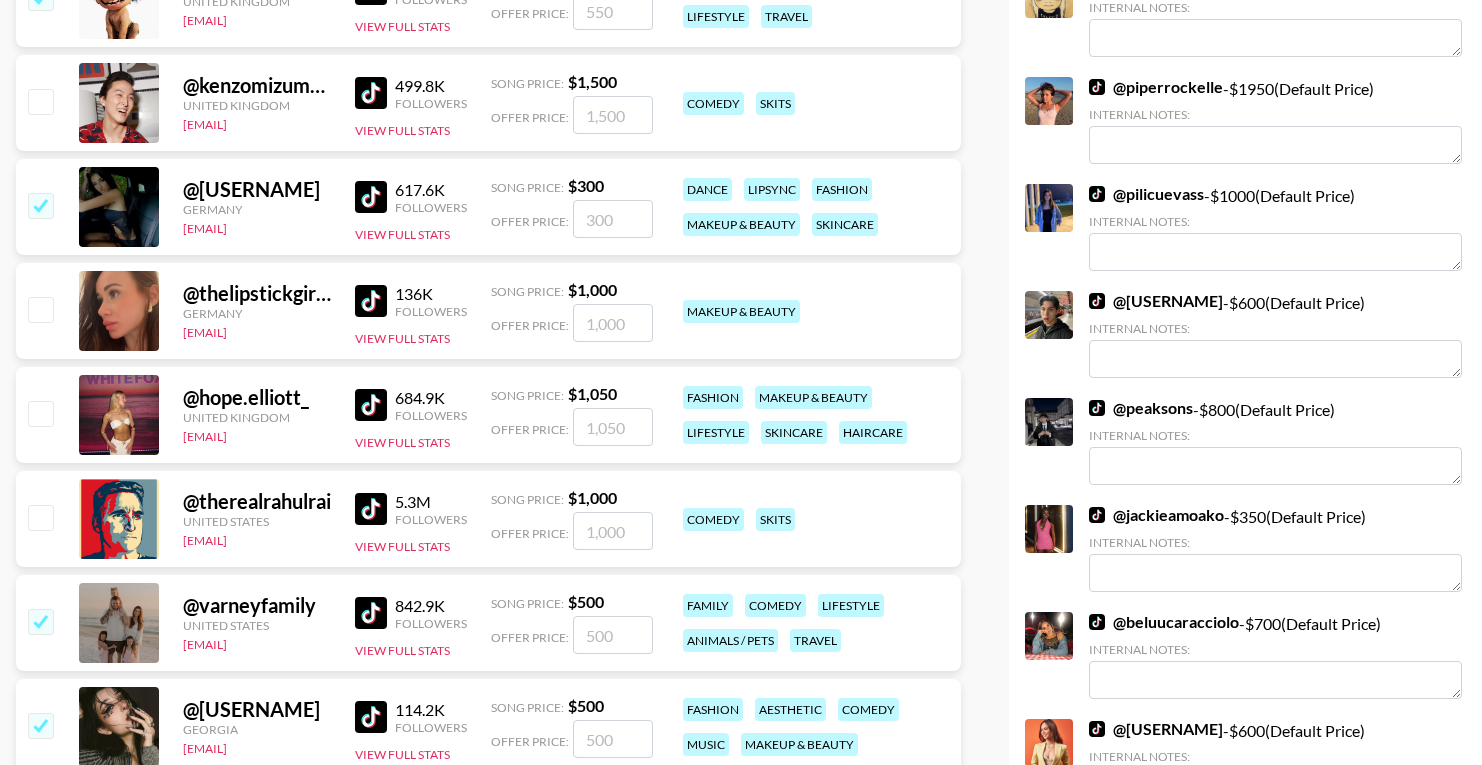 click at bounding box center (40, 413) 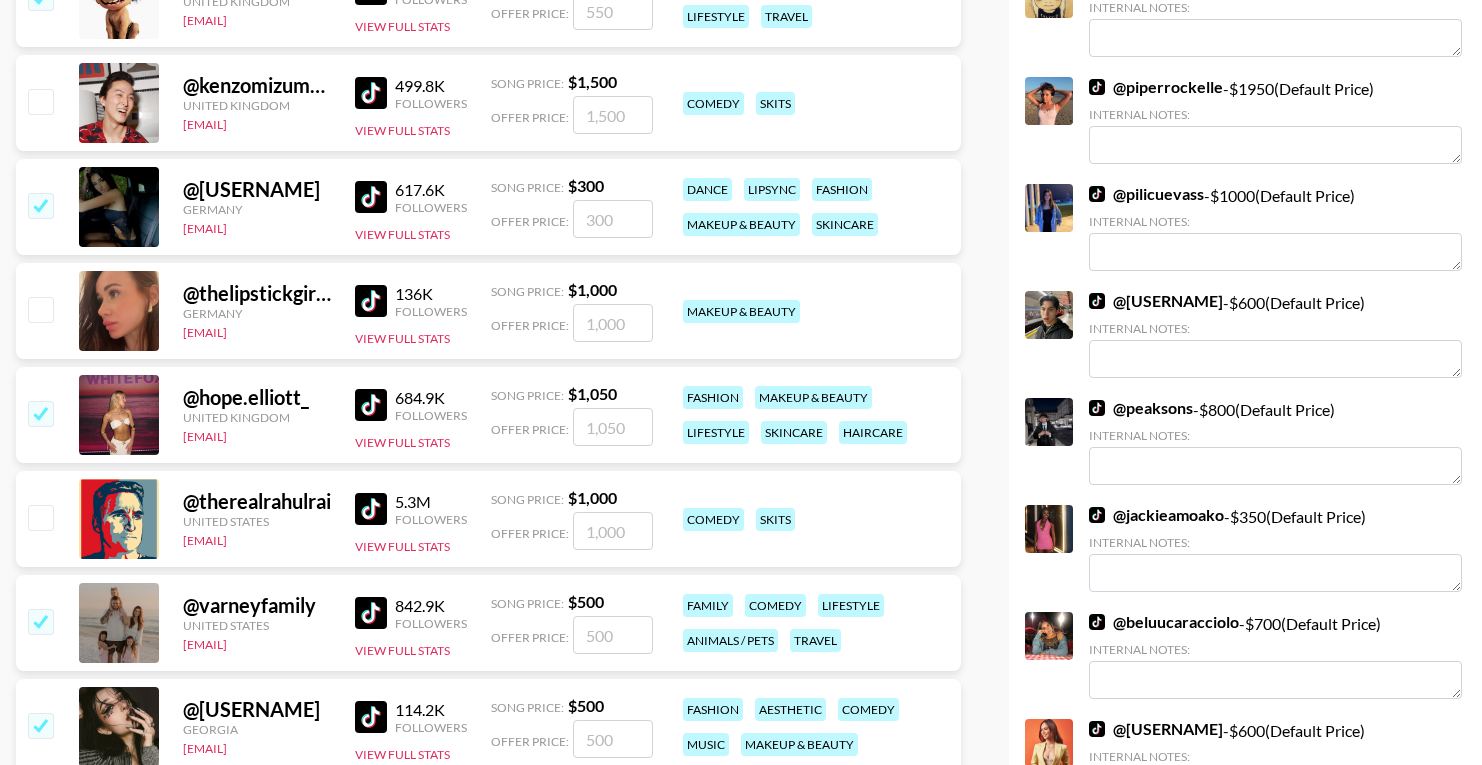 checkbox on "true" 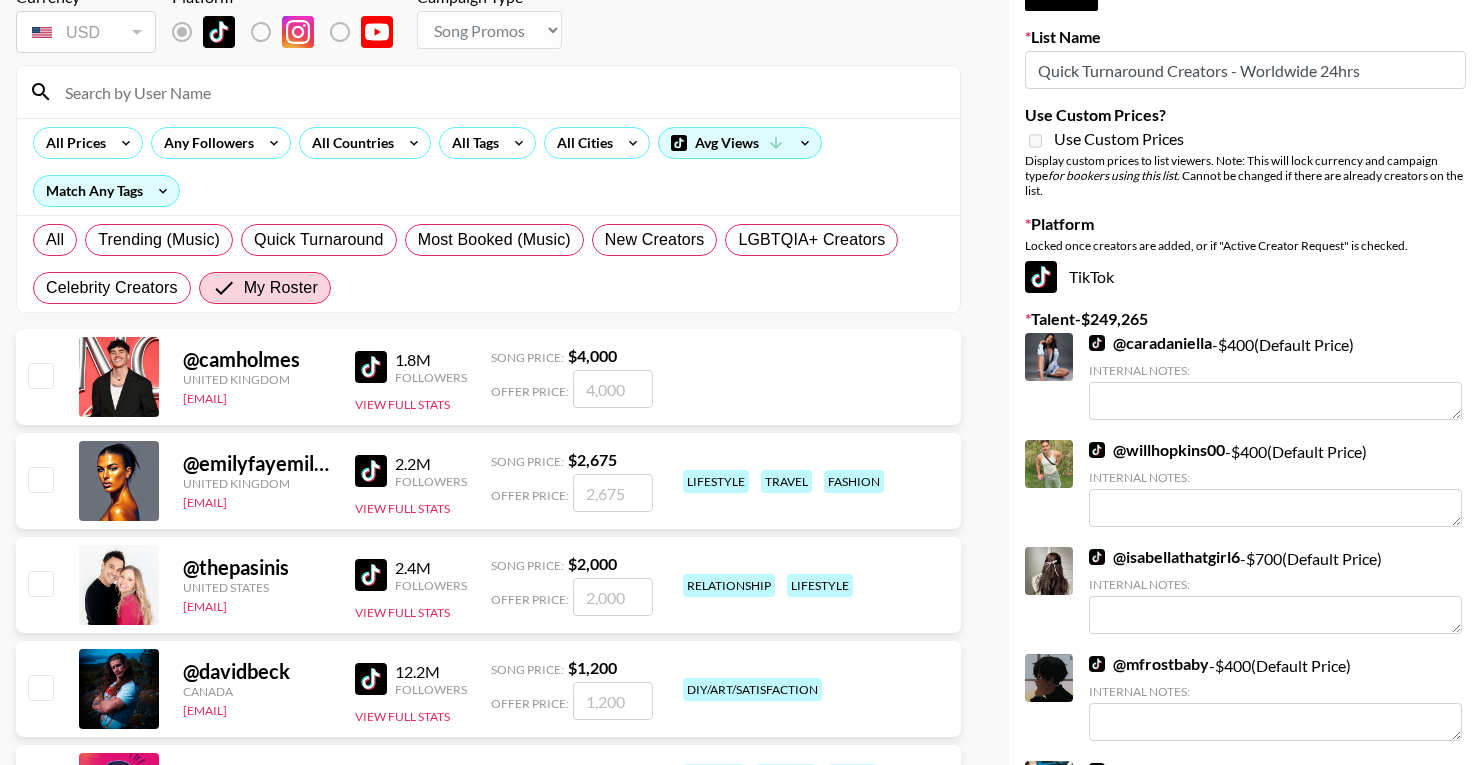 scroll, scrollTop: 0, scrollLeft: 0, axis: both 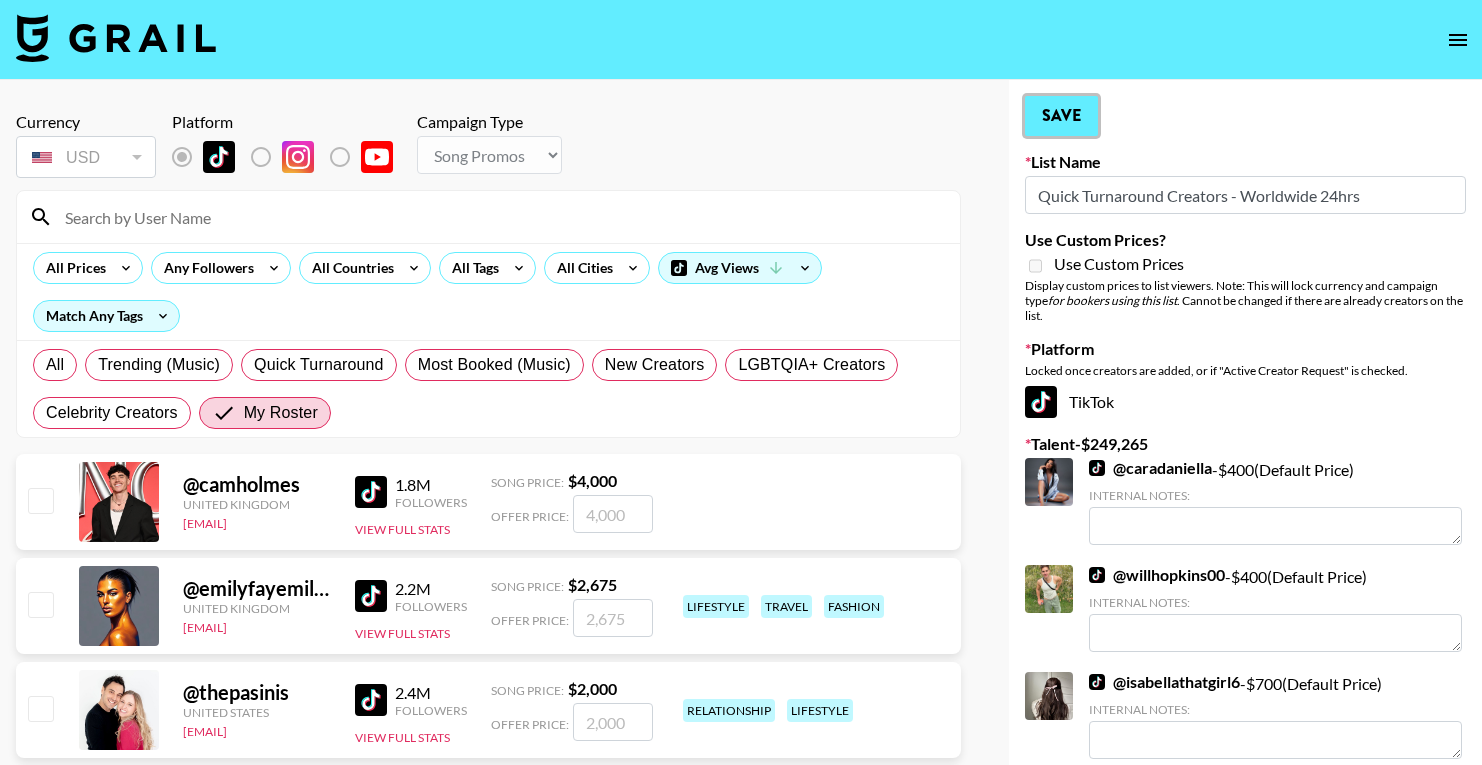 click on "Save" at bounding box center (1061, 116) 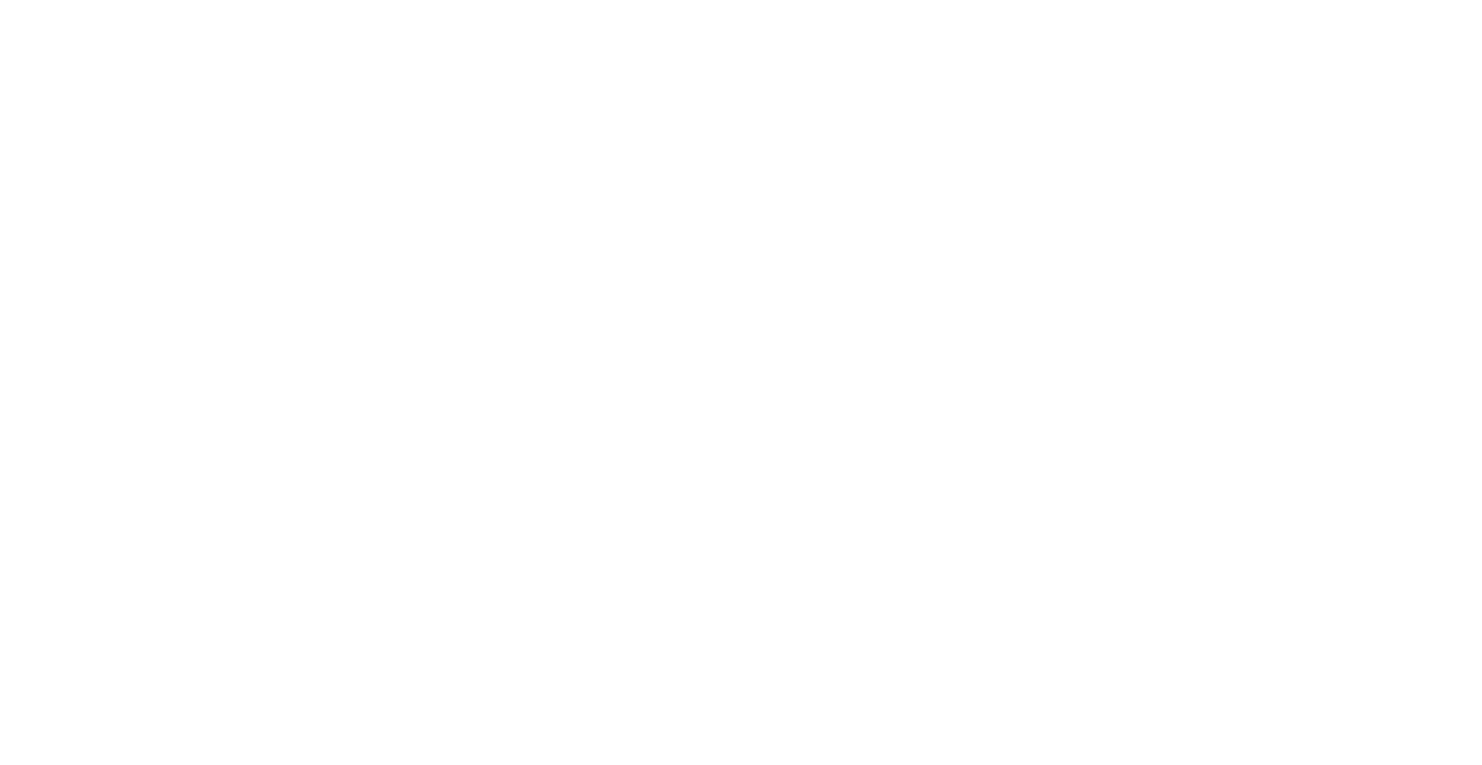 scroll, scrollTop: 0, scrollLeft: 0, axis: both 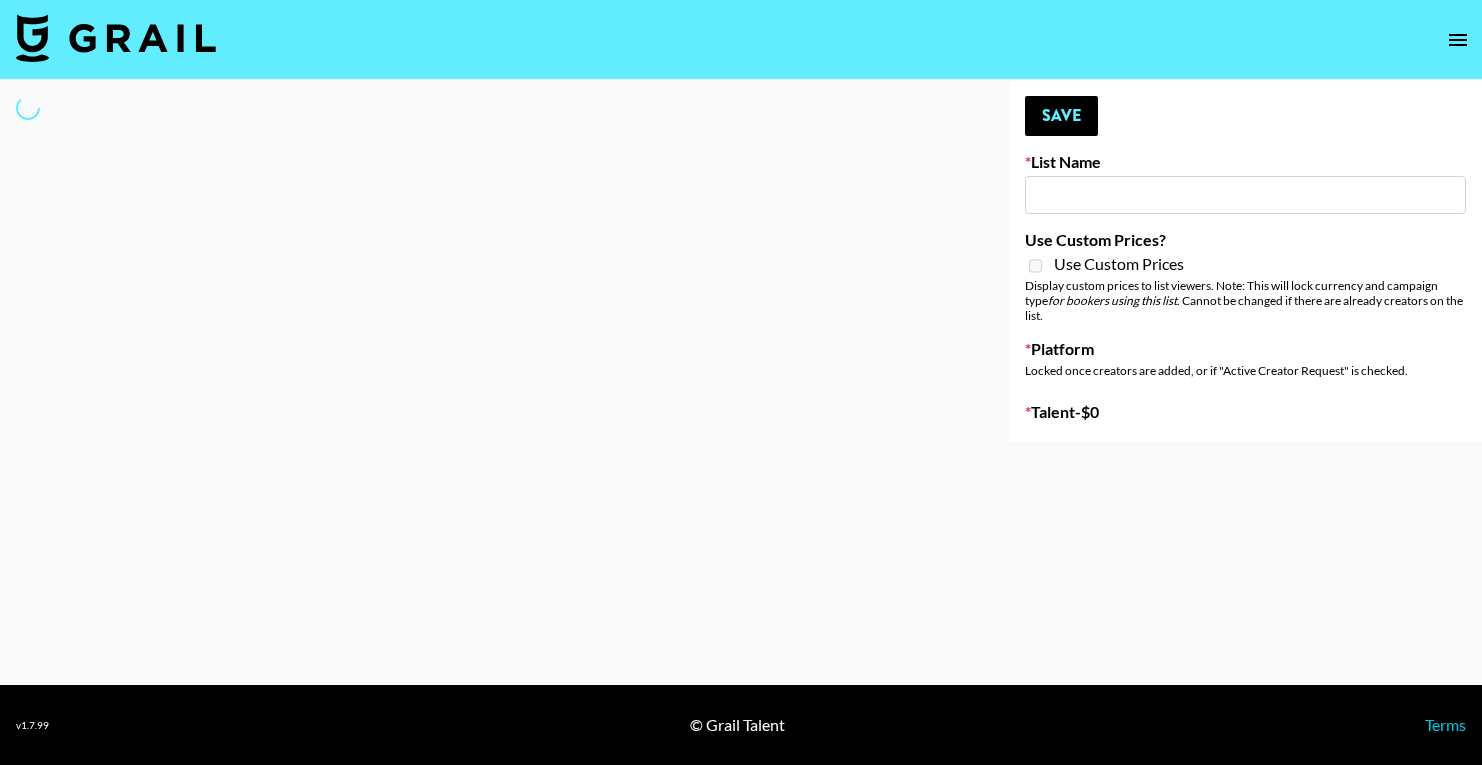 type on "Celebrity Creators" 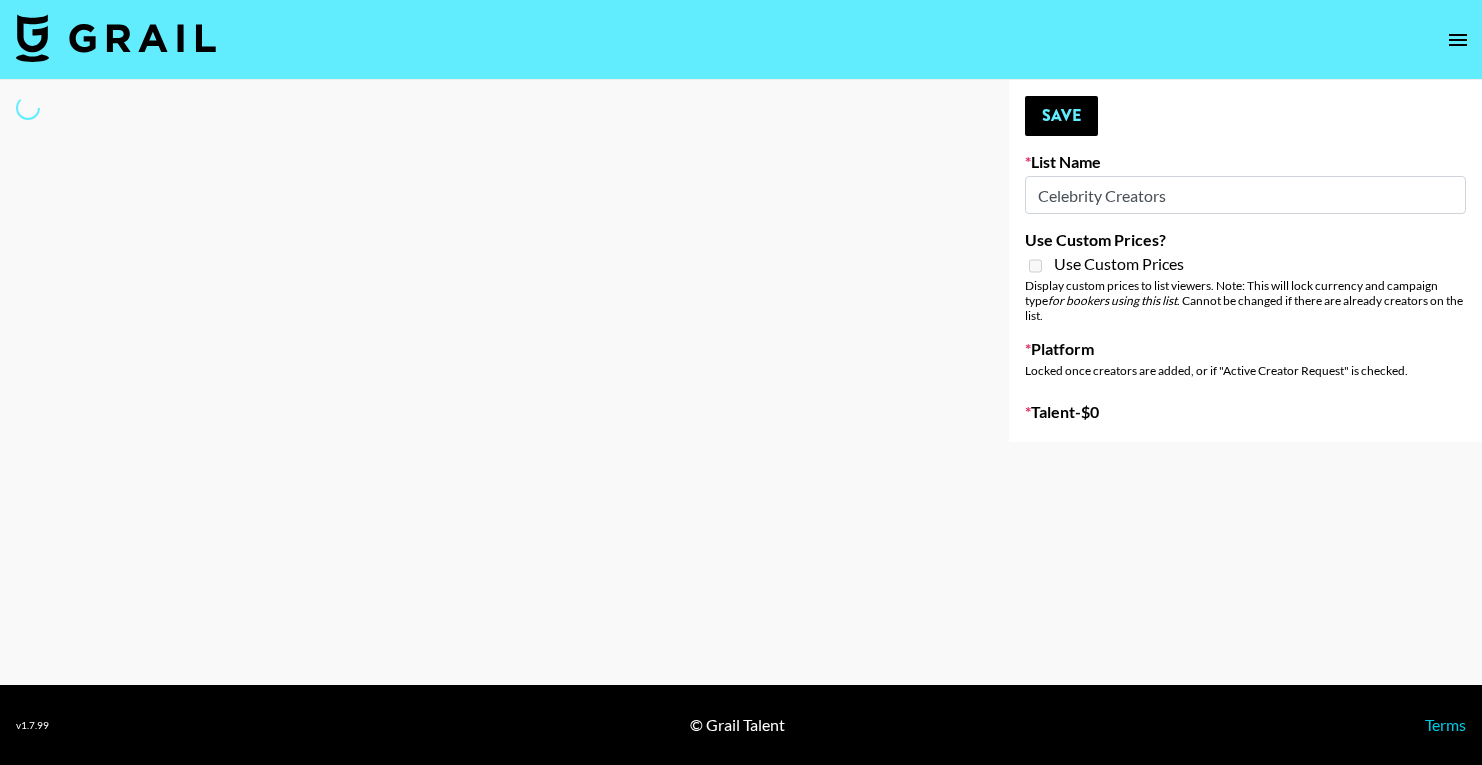 select on "Song" 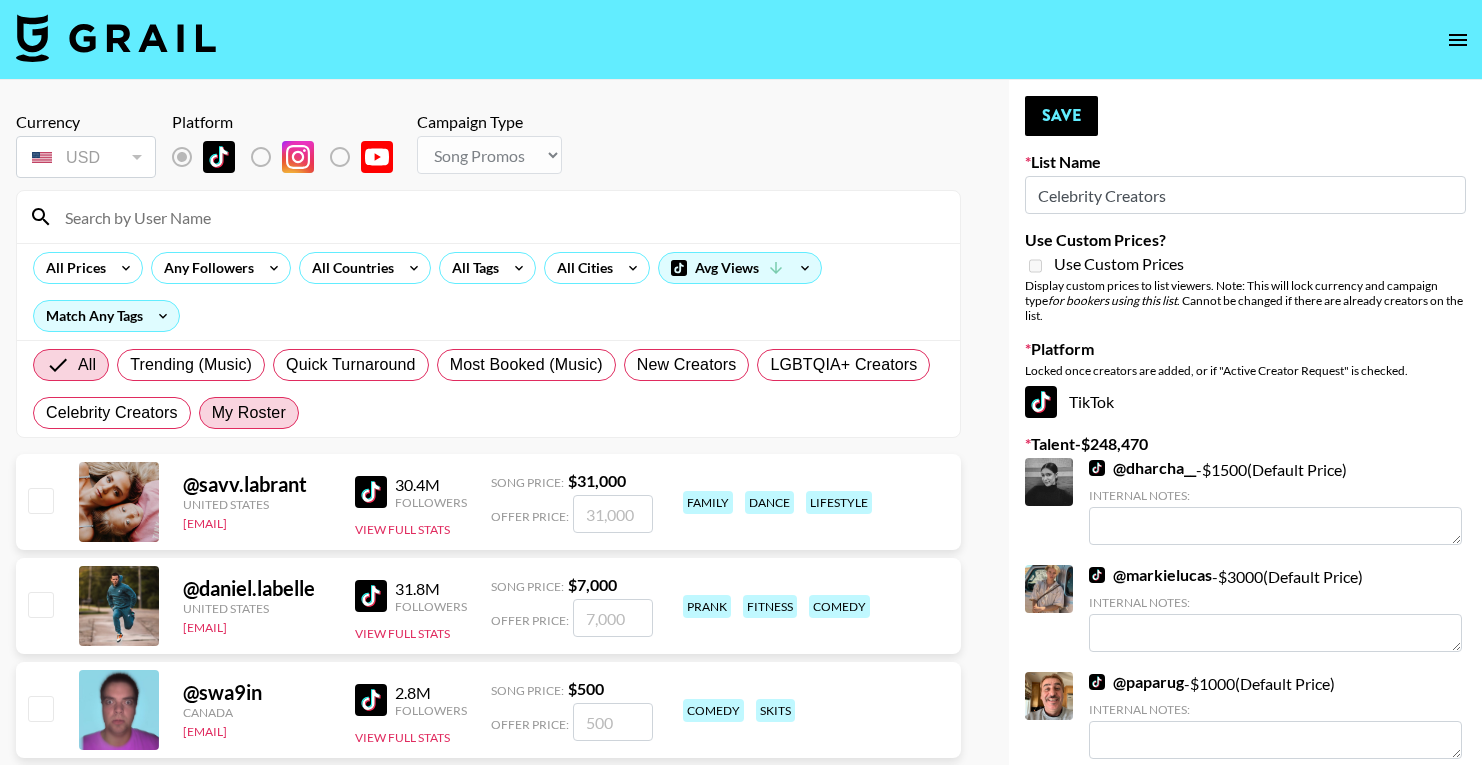 click on "My Roster" at bounding box center (249, 413) 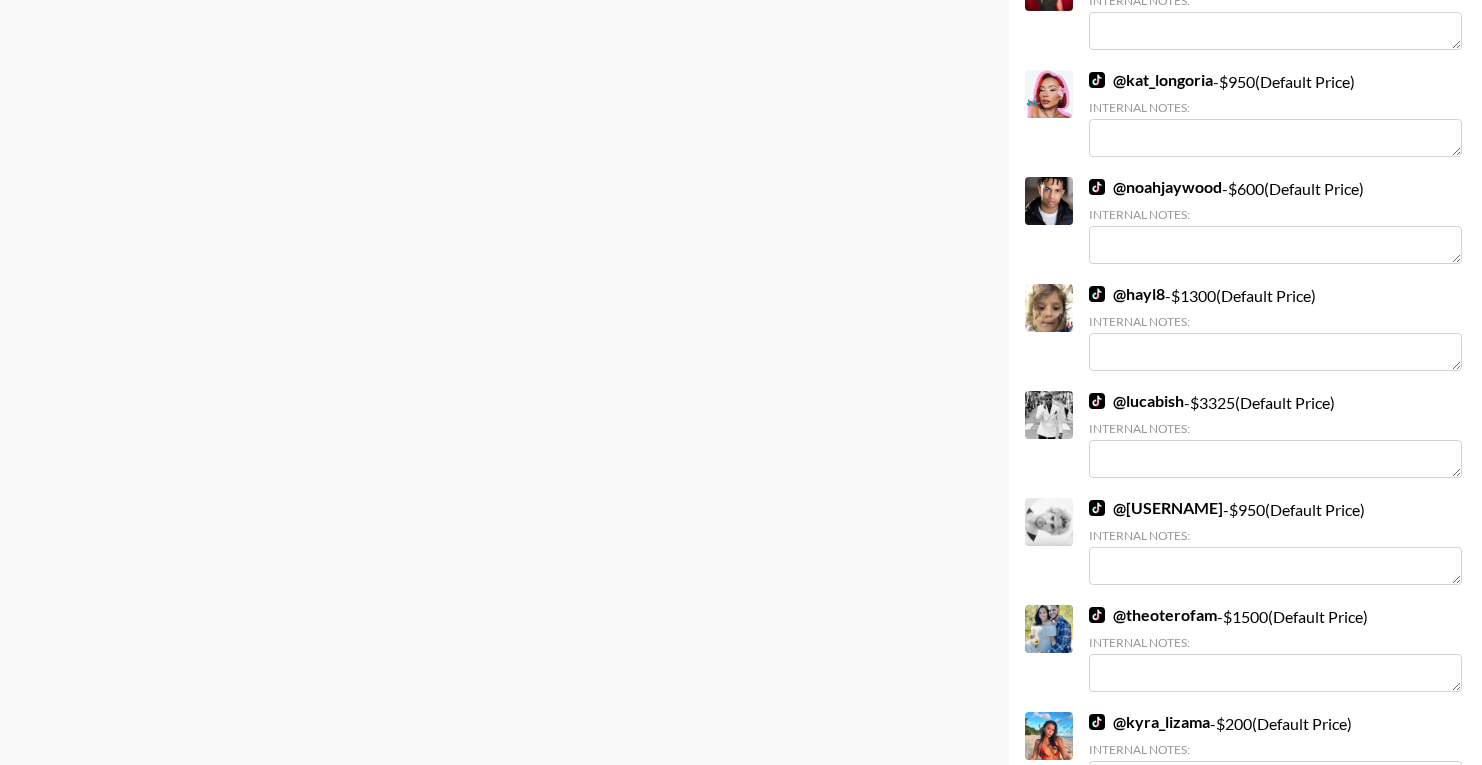 scroll, scrollTop: 5652, scrollLeft: 0, axis: vertical 